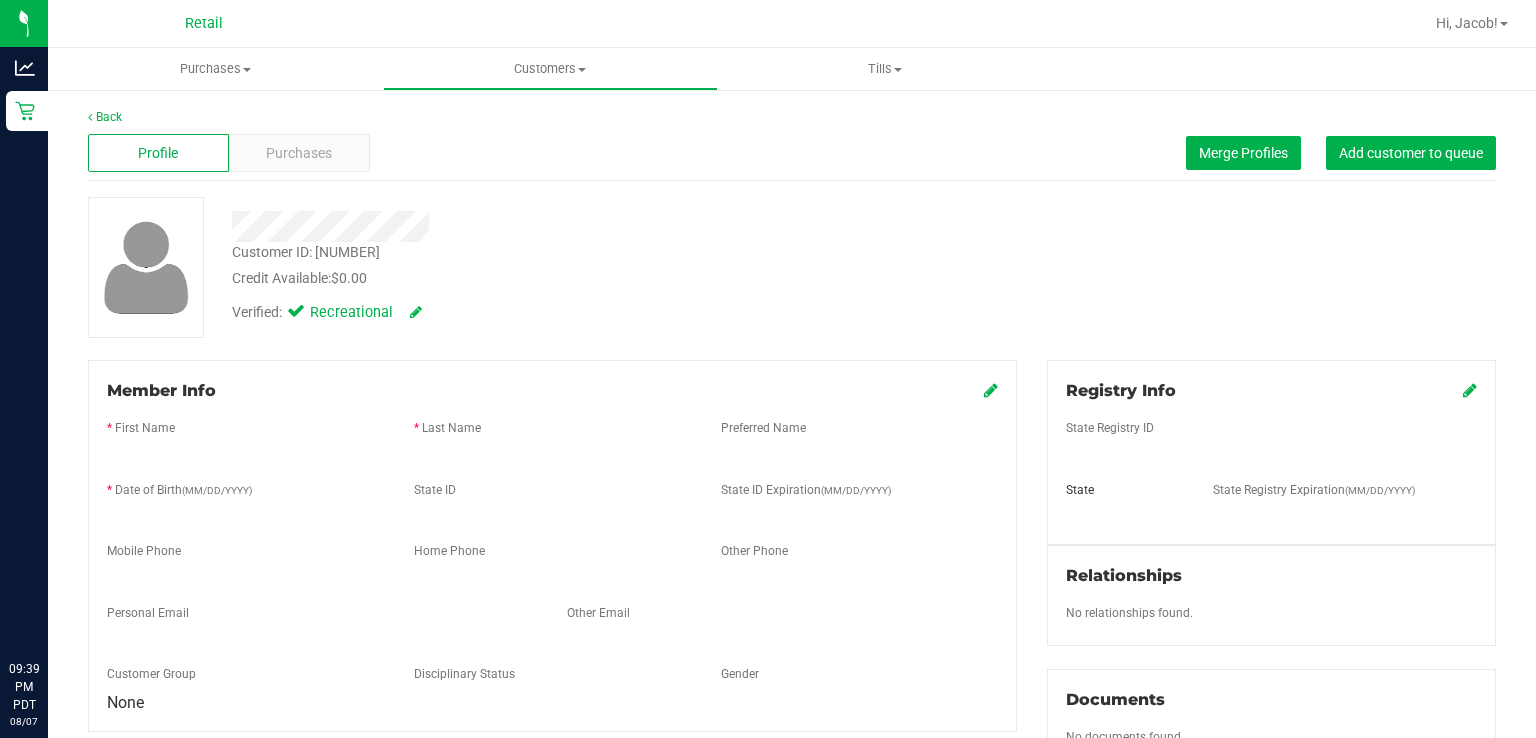 scroll, scrollTop: 0, scrollLeft: 0, axis: both 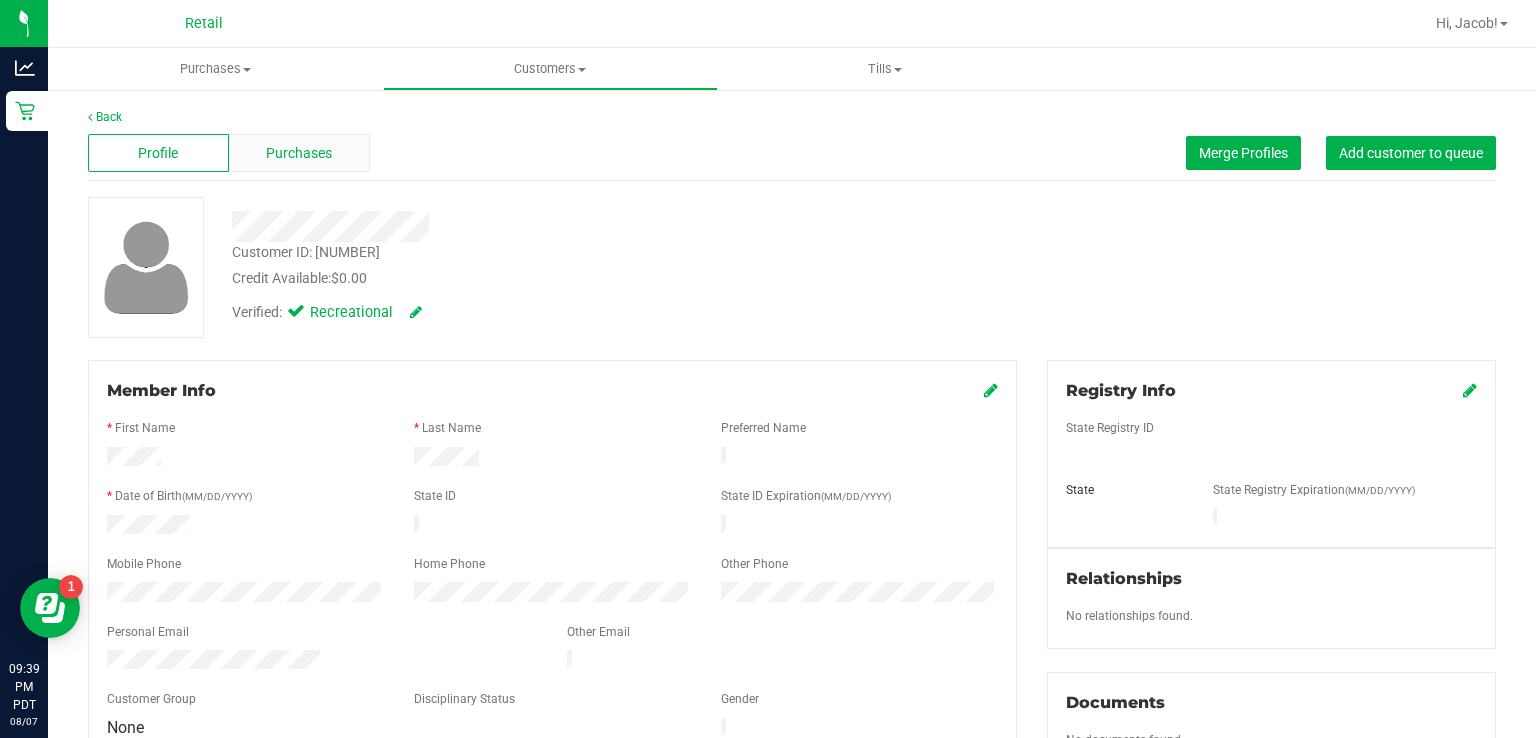 click on "Purchases" at bounding box center [299, 153] 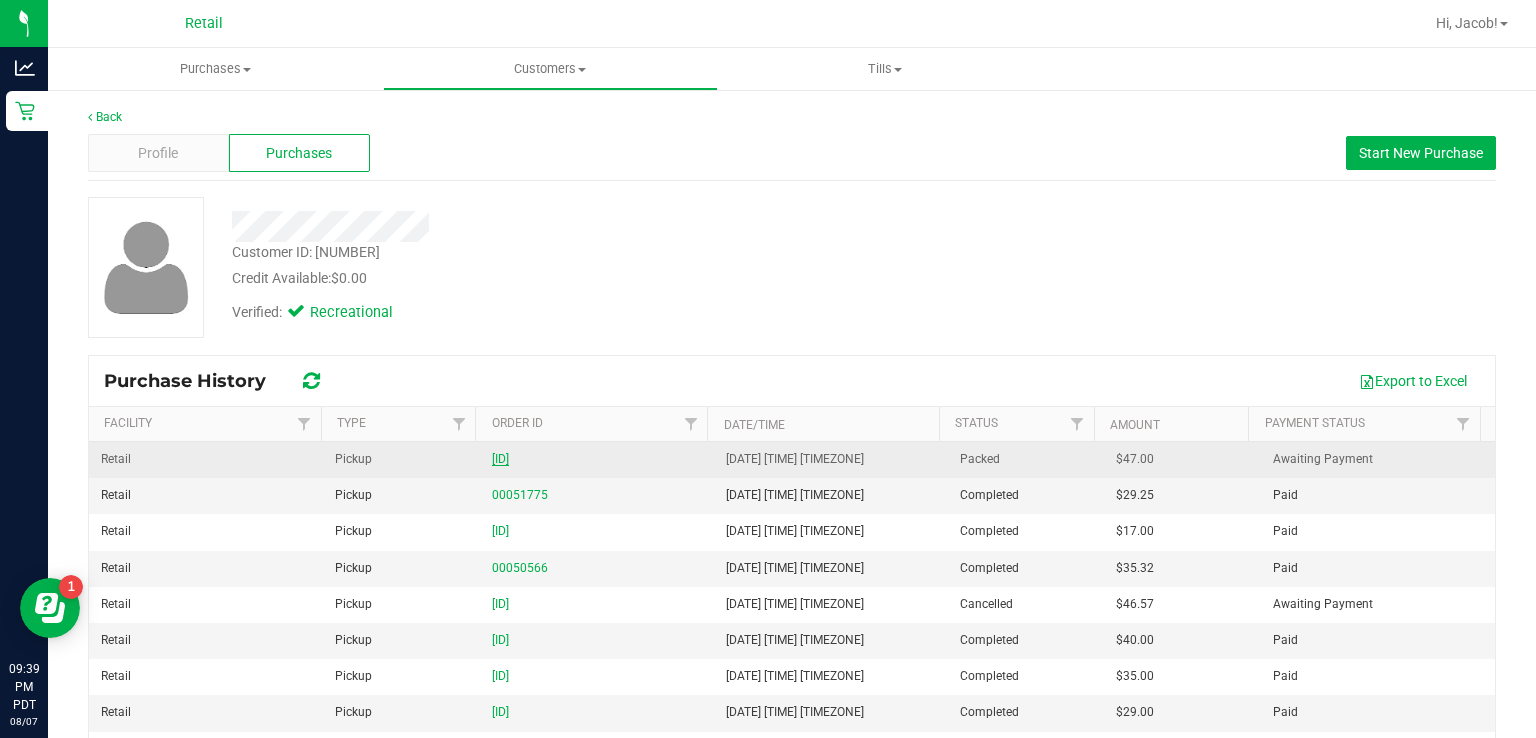click on "[ID]" at bounding box center (500, 459) 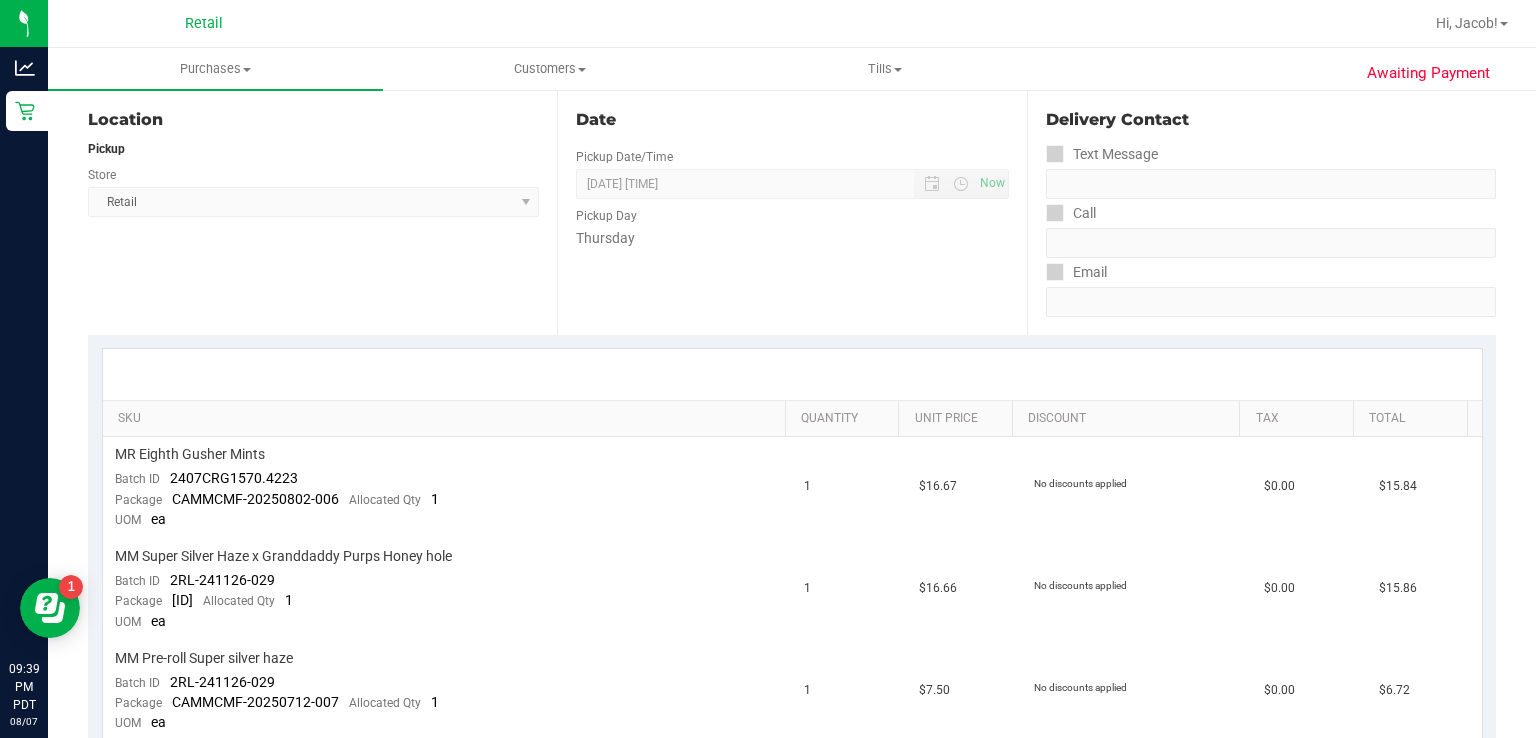scroll, scrollTop: 0, scrollLeft: 0, axis: both 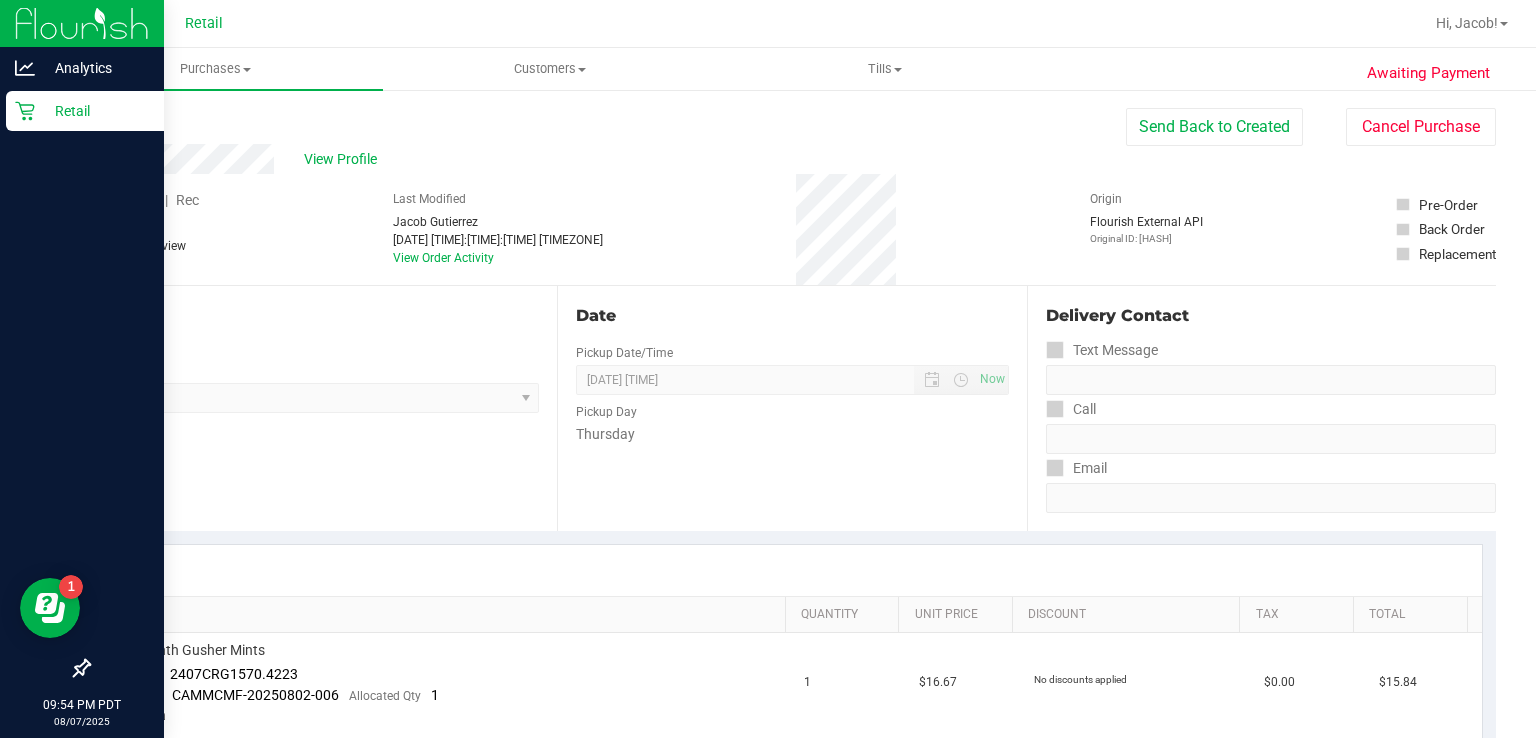 click on "Retail" at bounding box center [85, 111] 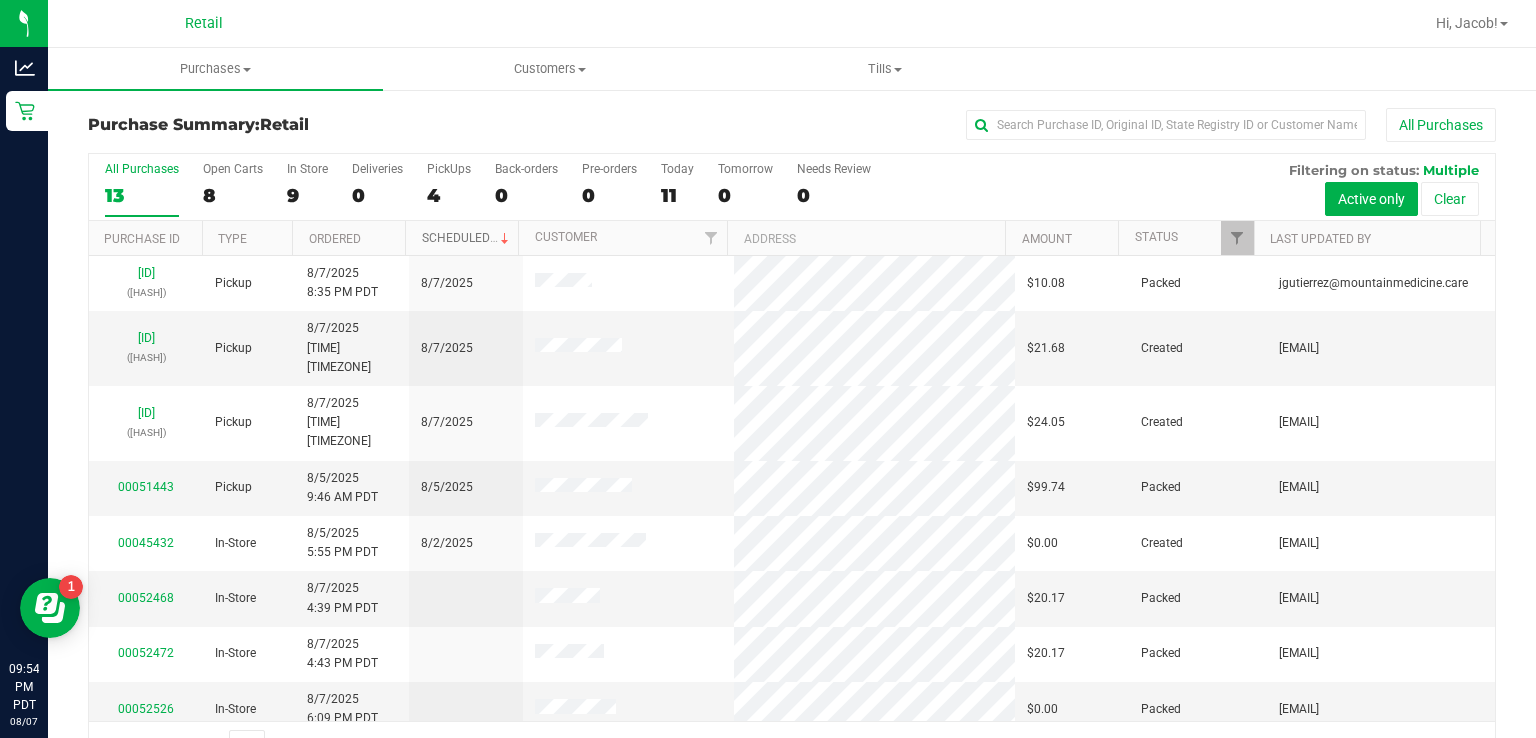 click on "Scheduled" at bounding box center [467, 238] 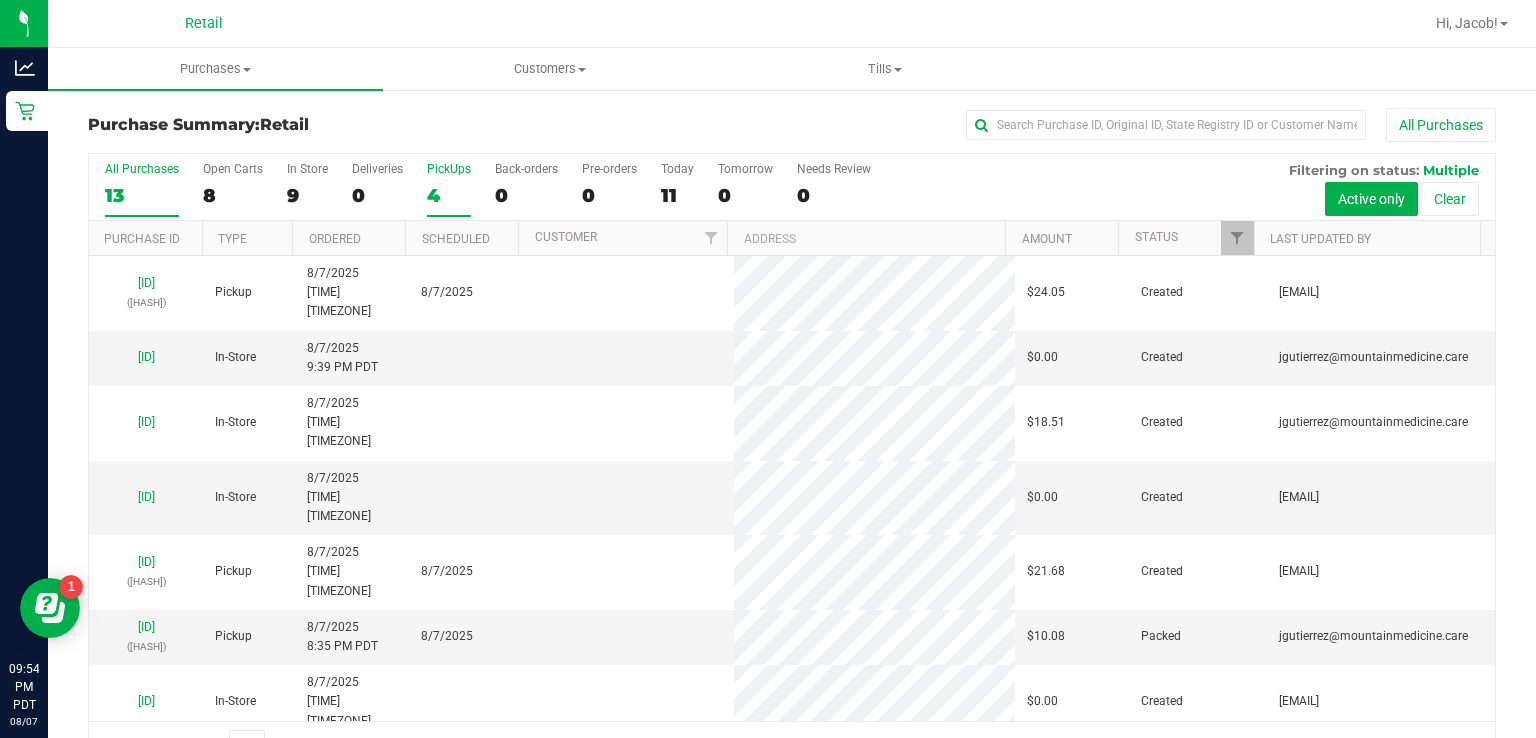 click on "4" at bounding box center [449, 195] 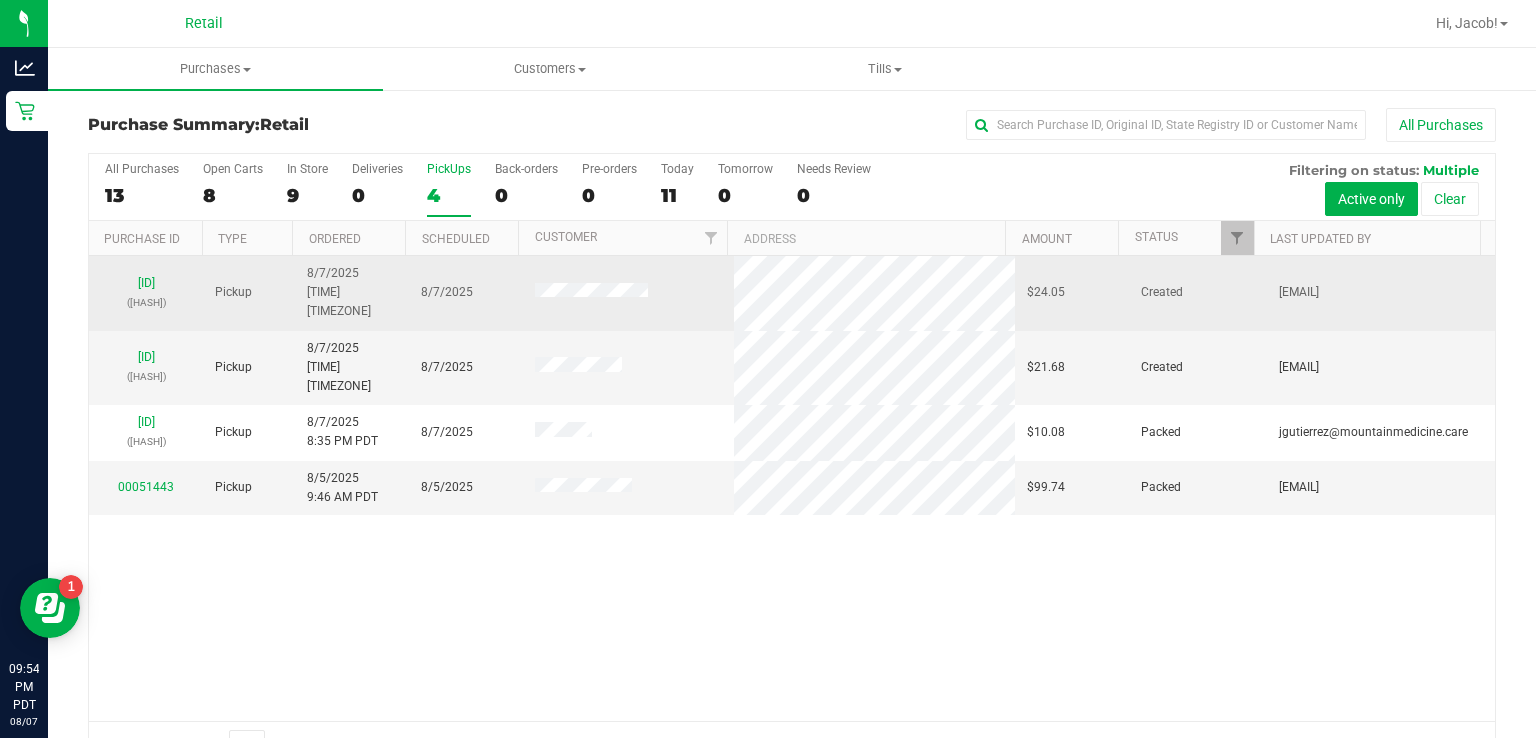 click on "Created" at bounding box center (1197, 293) 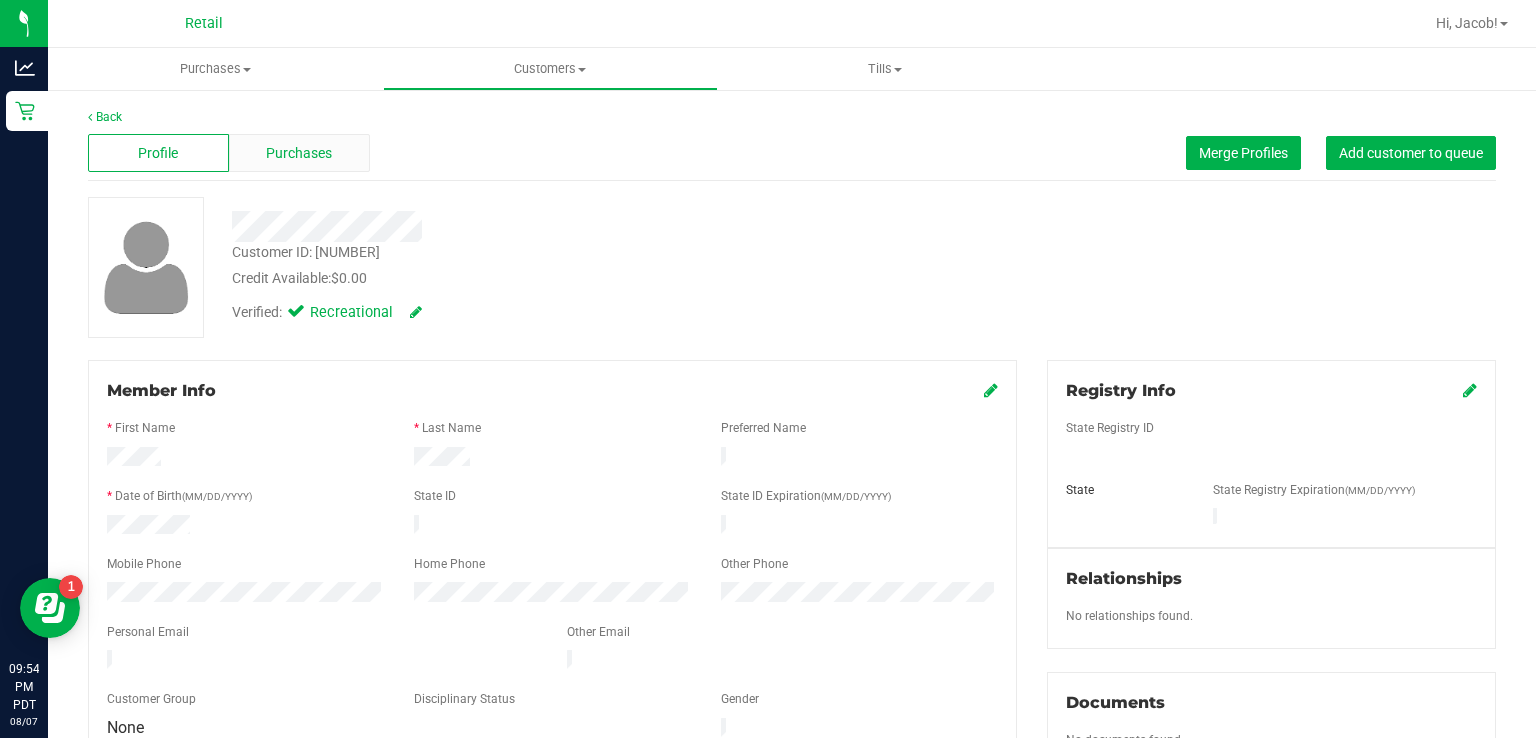 click on "Purchases" at bounding box center (299, 153) 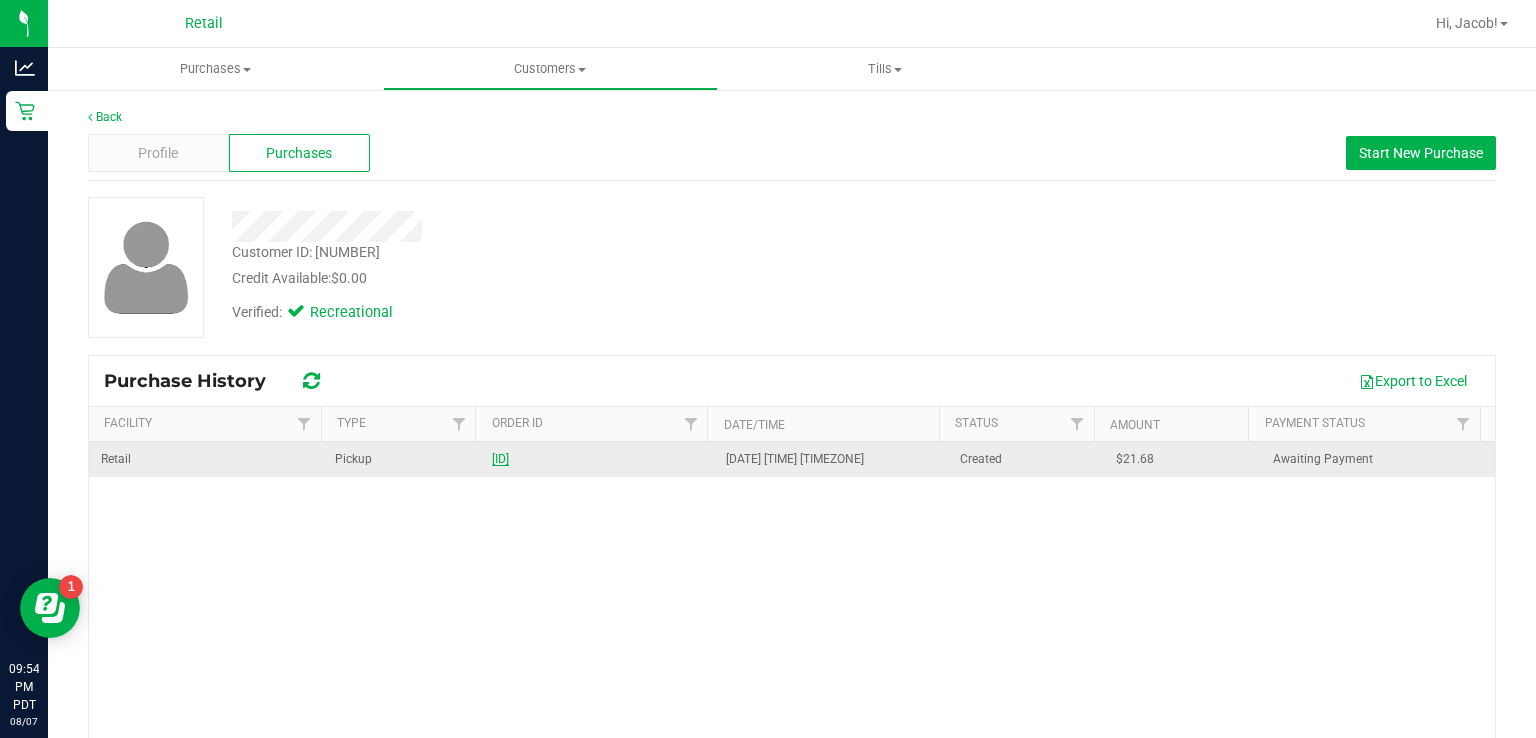 click on "[ID]" at bounding box center (500, 459) 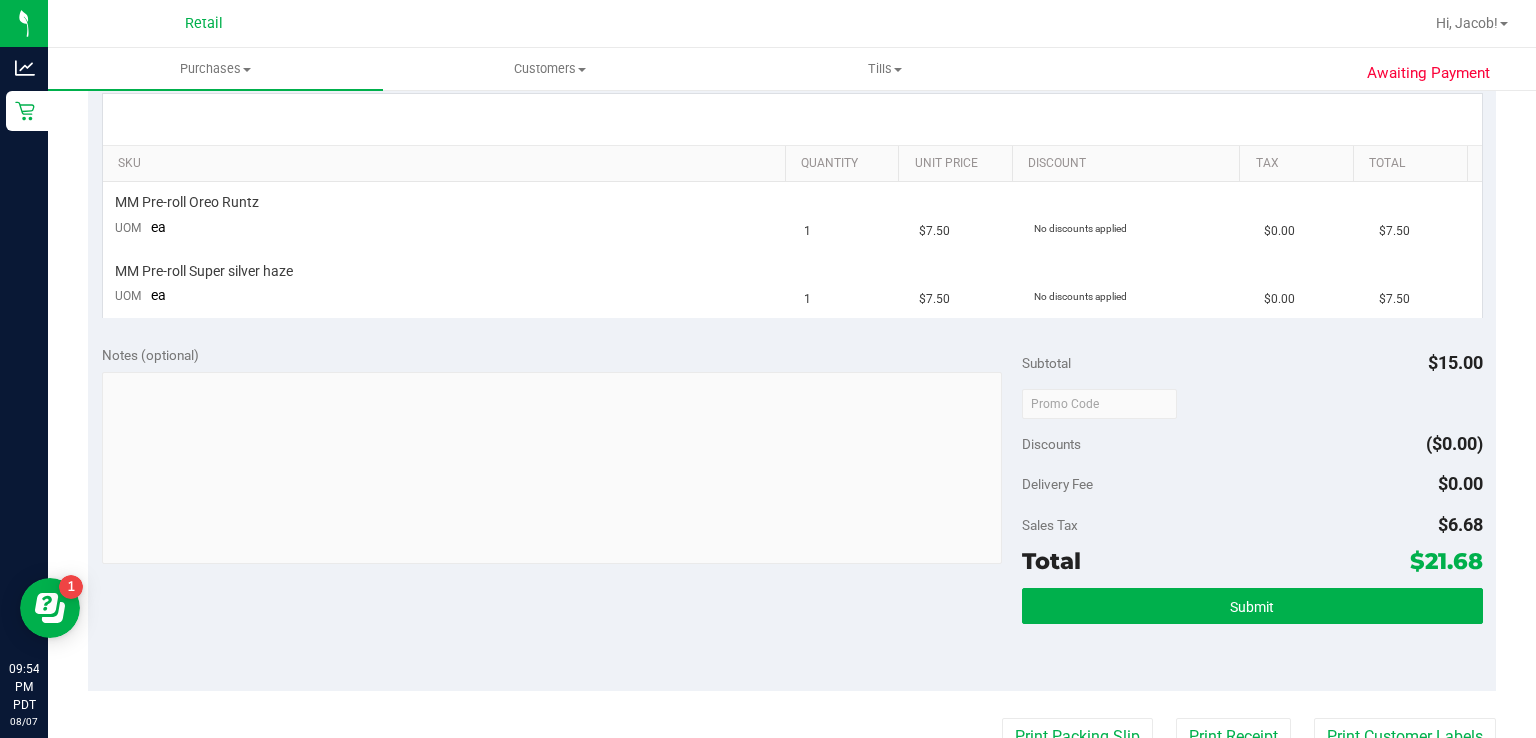 scroll, scrollTop: 519, scrollLeft: 0, axis: vertical 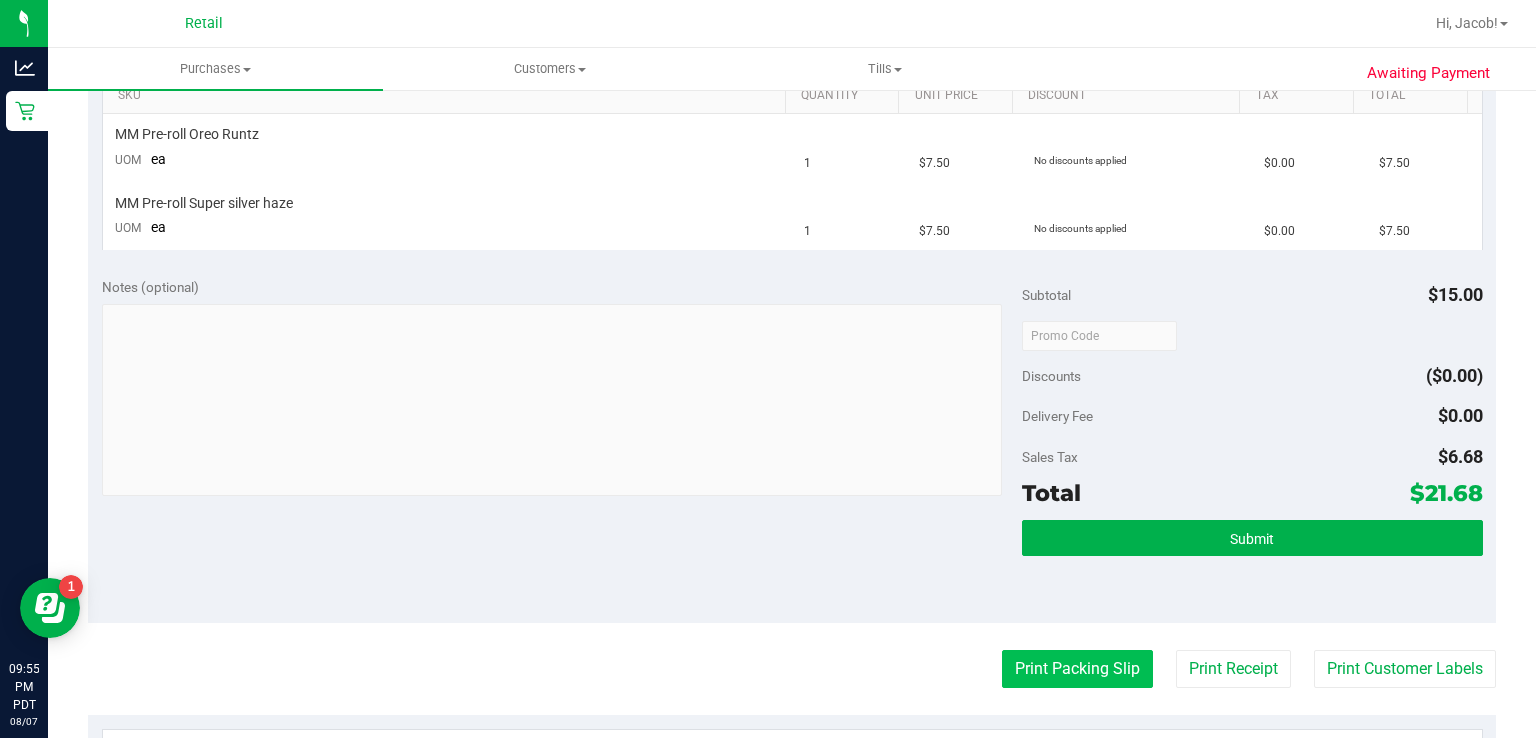 click on "Print Packing Slip" at bounding box center [1077, 669] 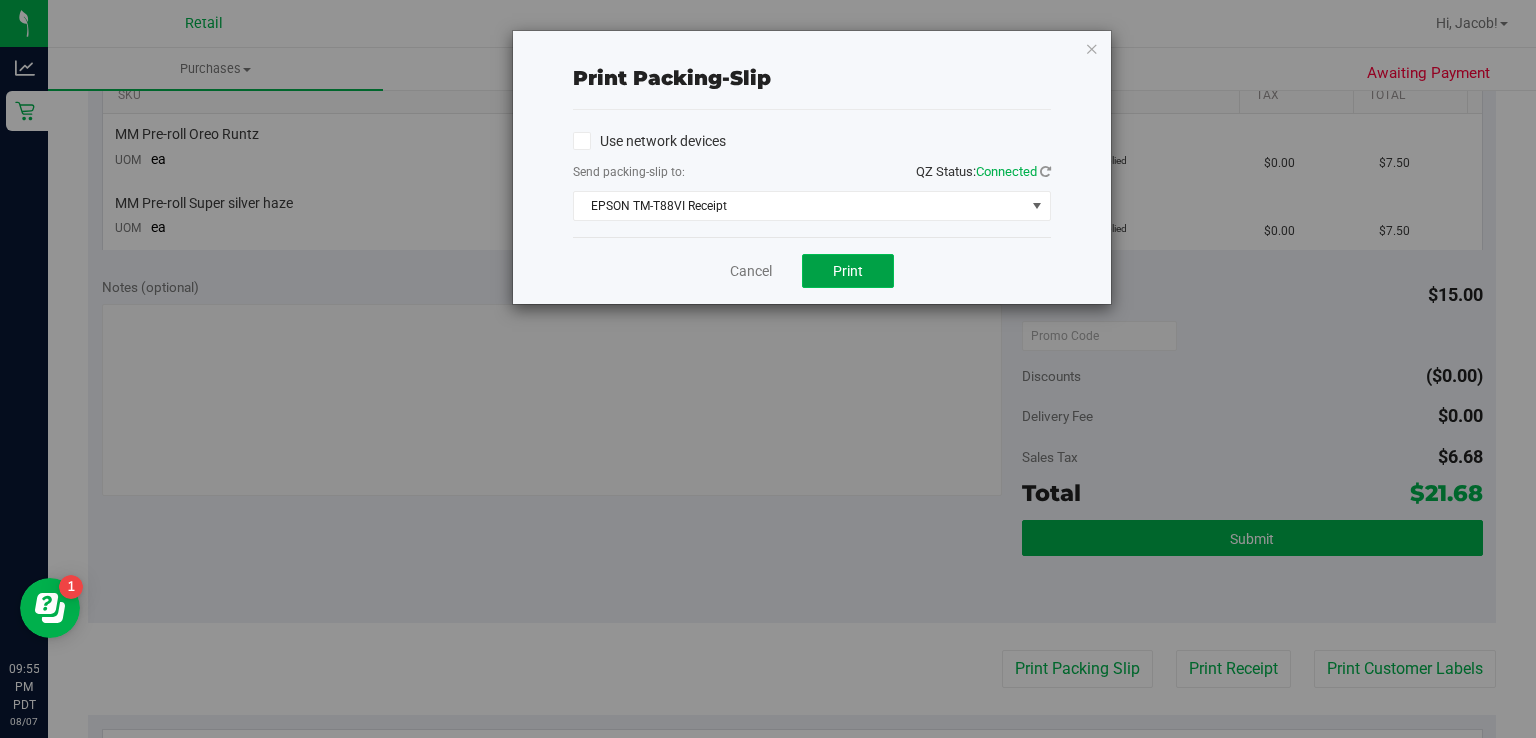 click on "Print" at bounding box center [848, 271] 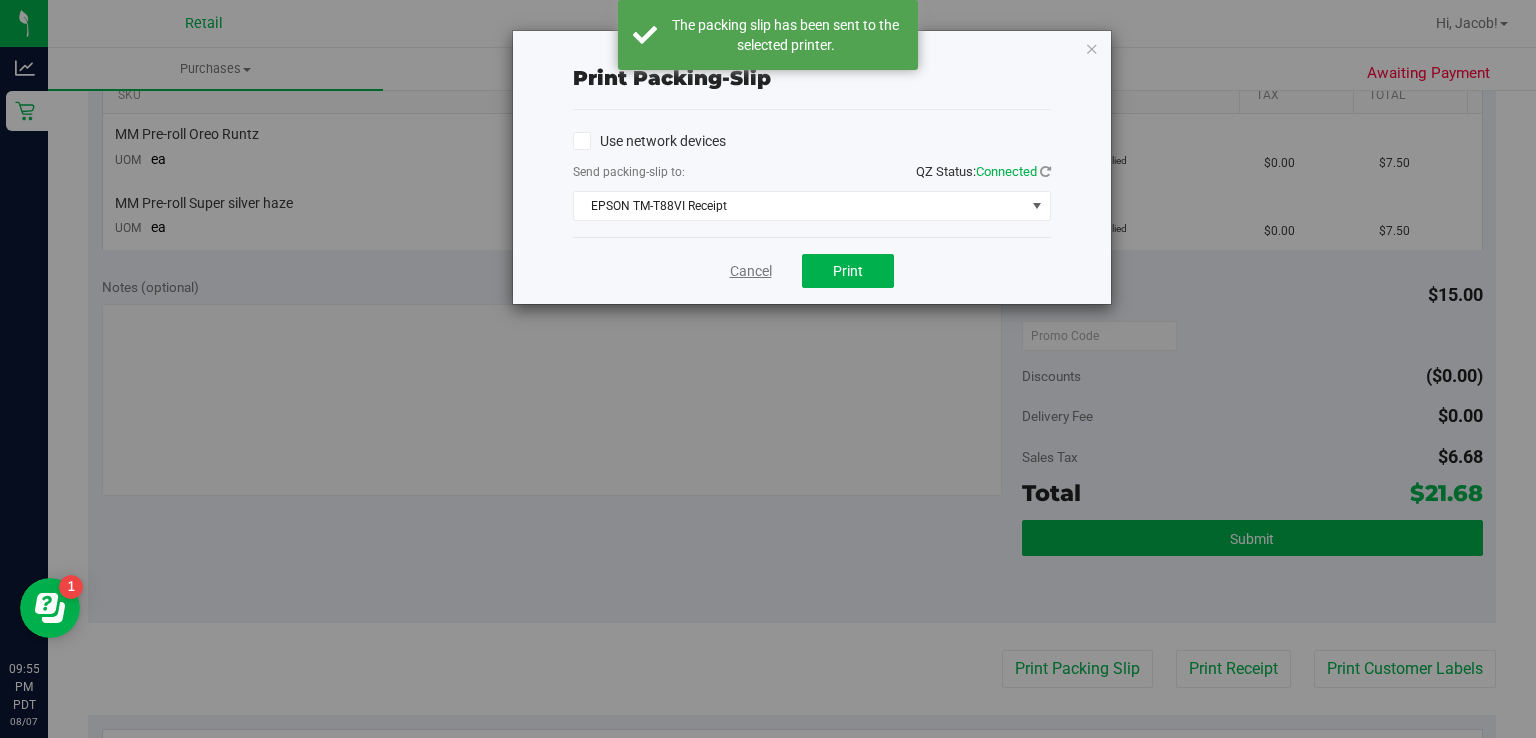 click on "Cancel" at bounding box center [751, 271] 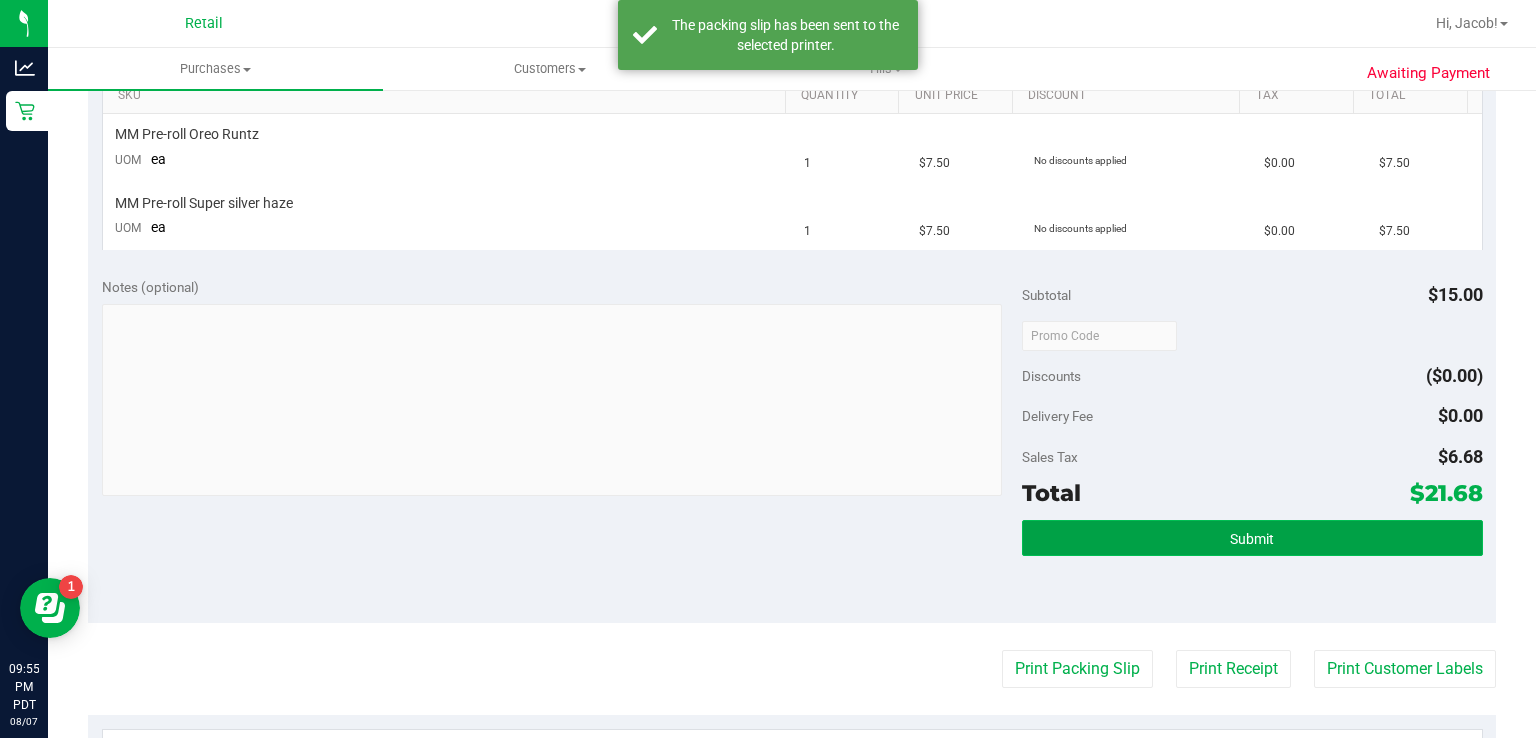 click on "Submit" at bounding box center (1252, 538) 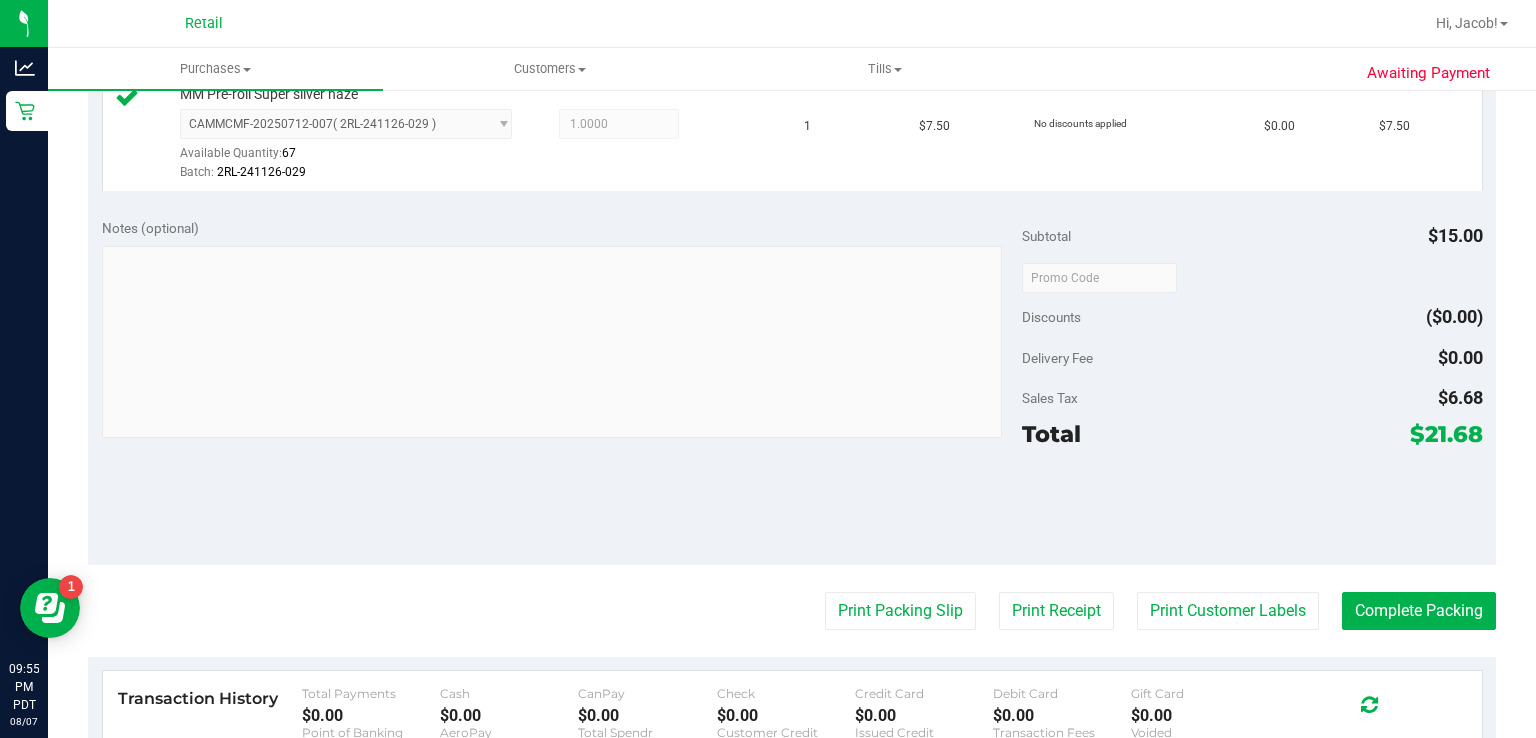 scroll, scrollTop: 673, scrollLeft: 0, axis: vertical 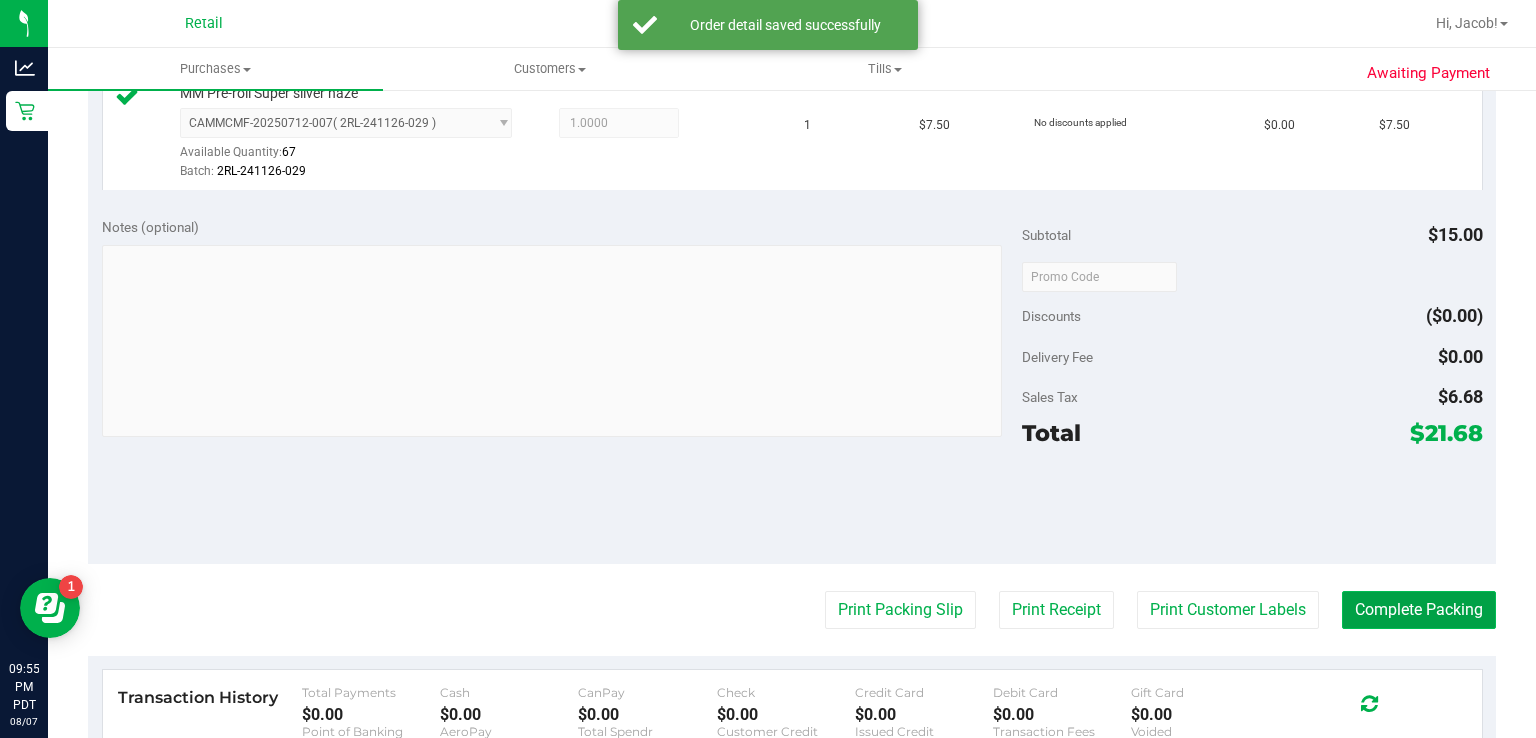 click on "Complete Packing" at bounding box center (1419, 610) 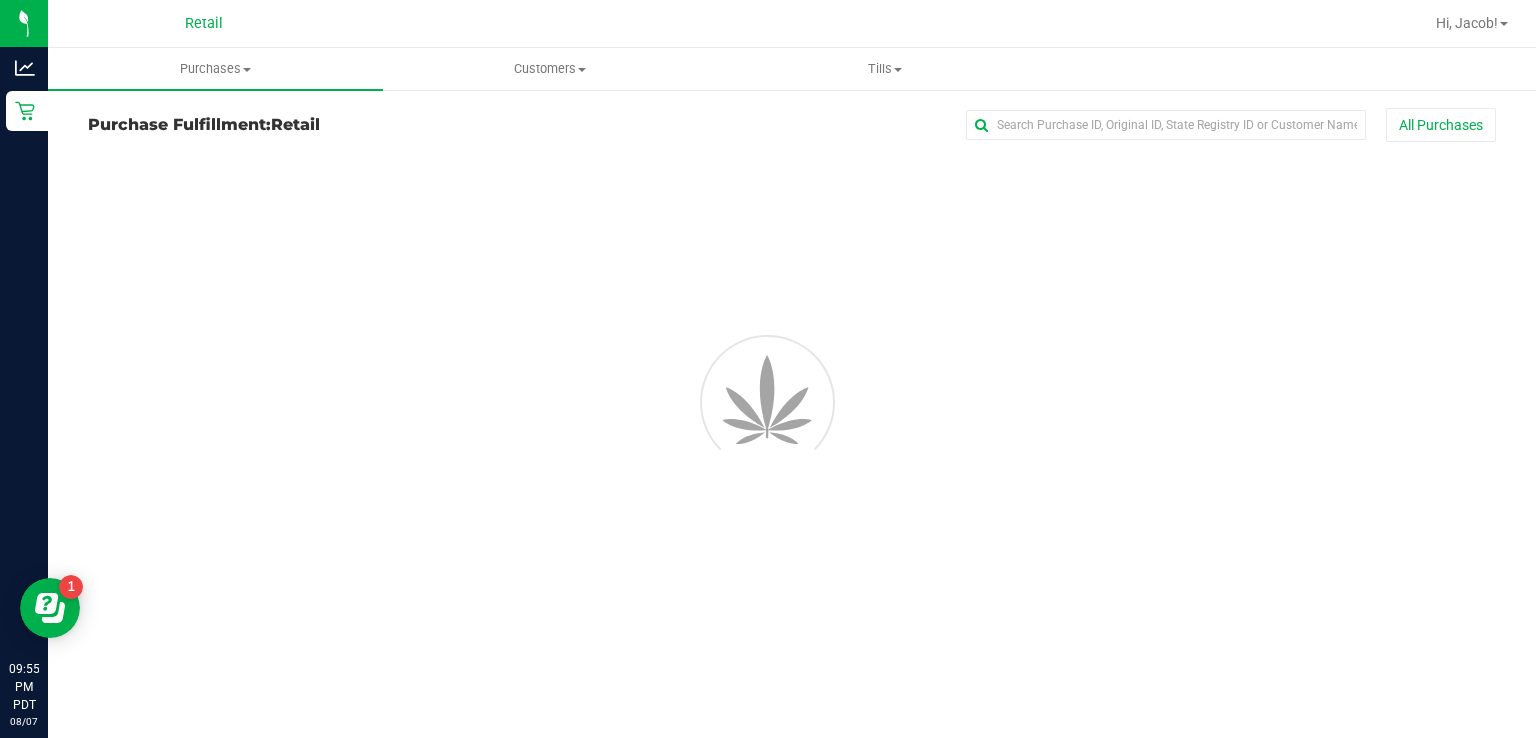 scroll, scrollTop: 0, scrollLeft: 0, axis: both 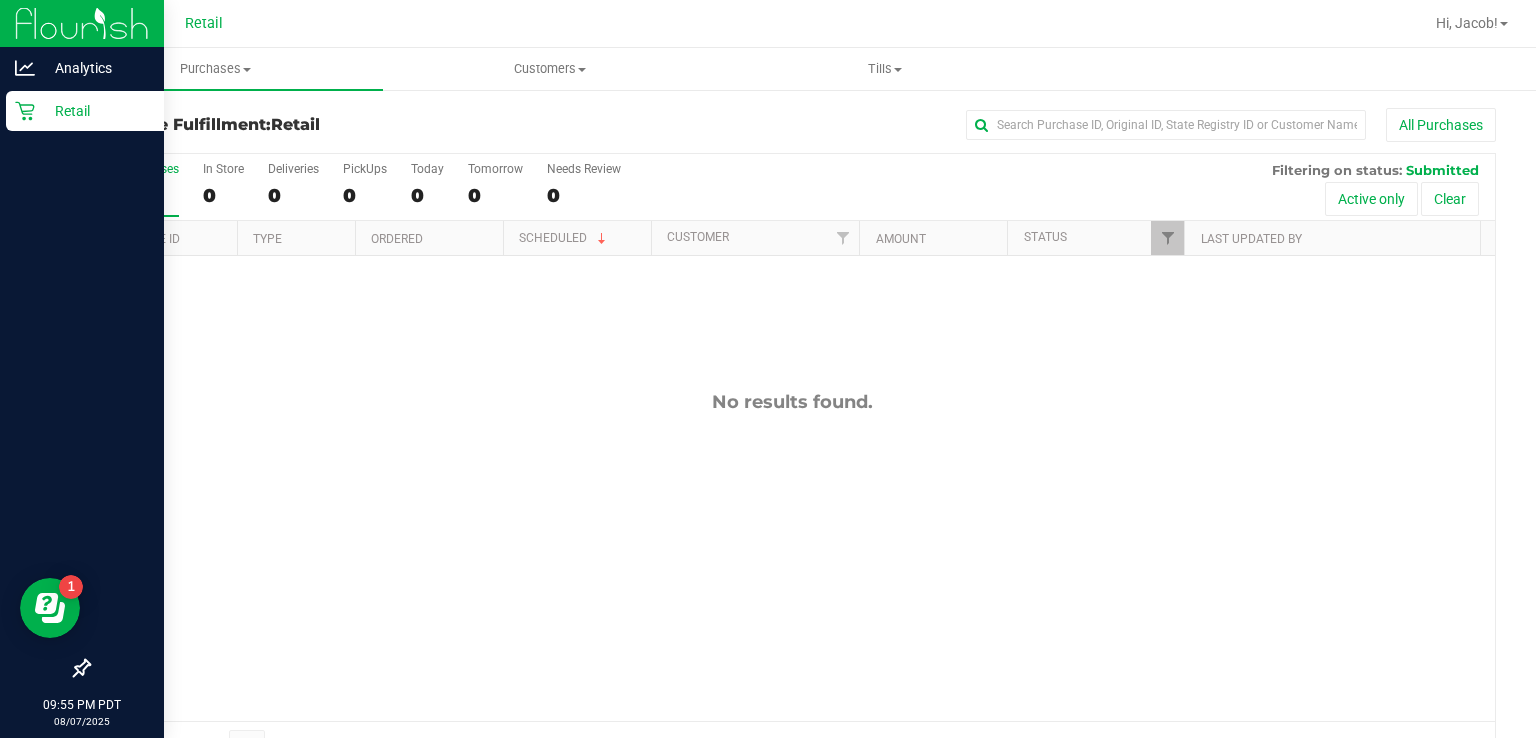 click on "Retail" at bounding box center [95, 111] 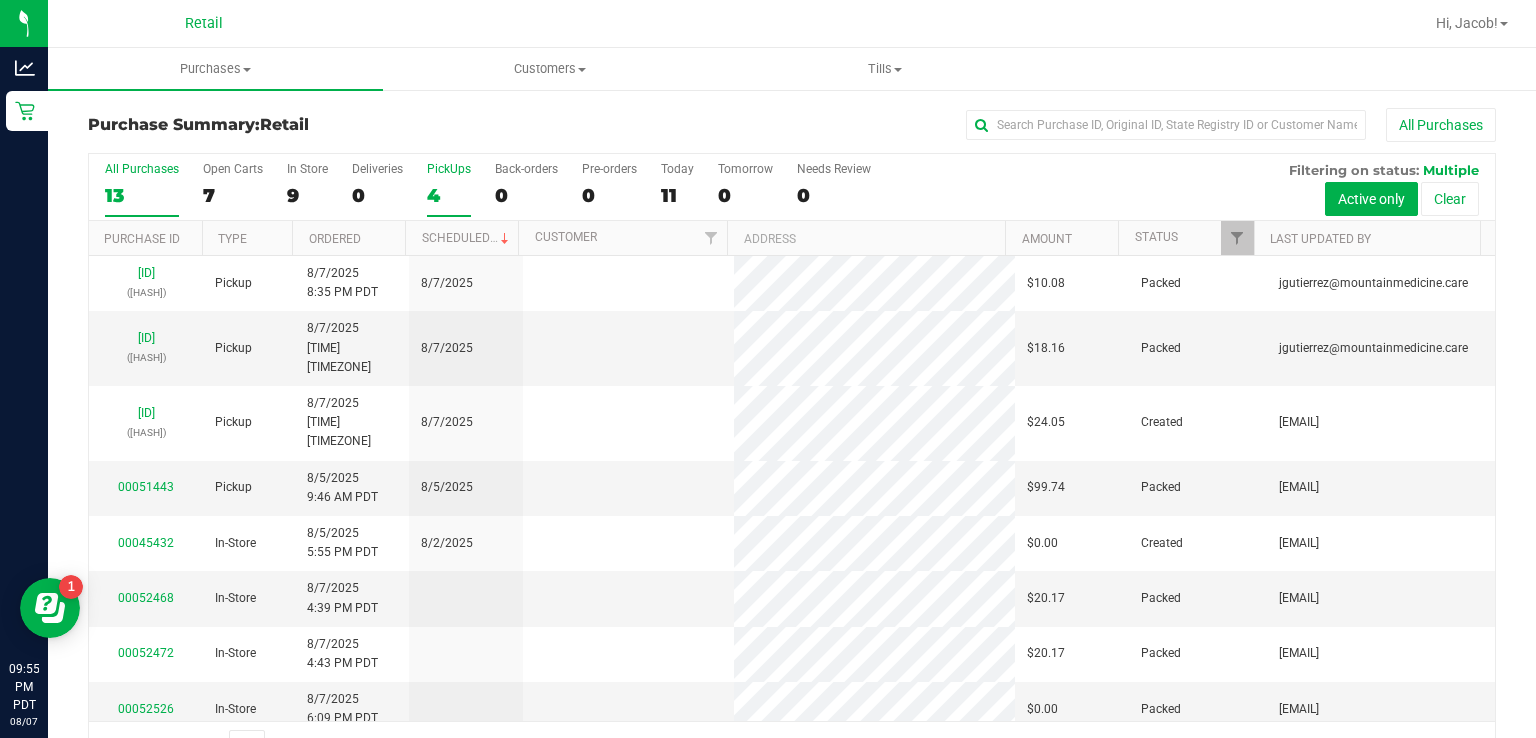 click on "PickUps
4" at bounding box center [449, 189] 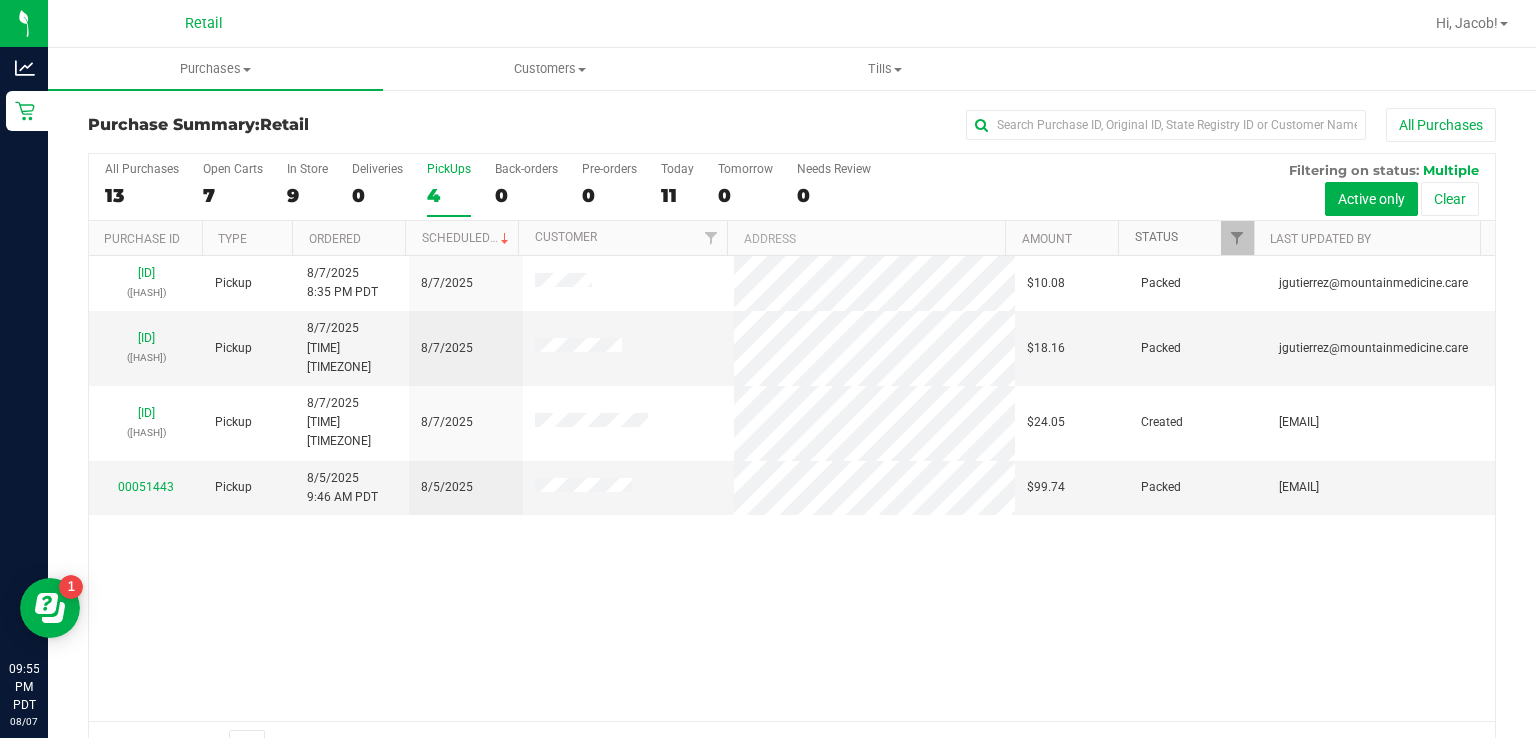 click on "Status" at bounding box center (1156, 237) 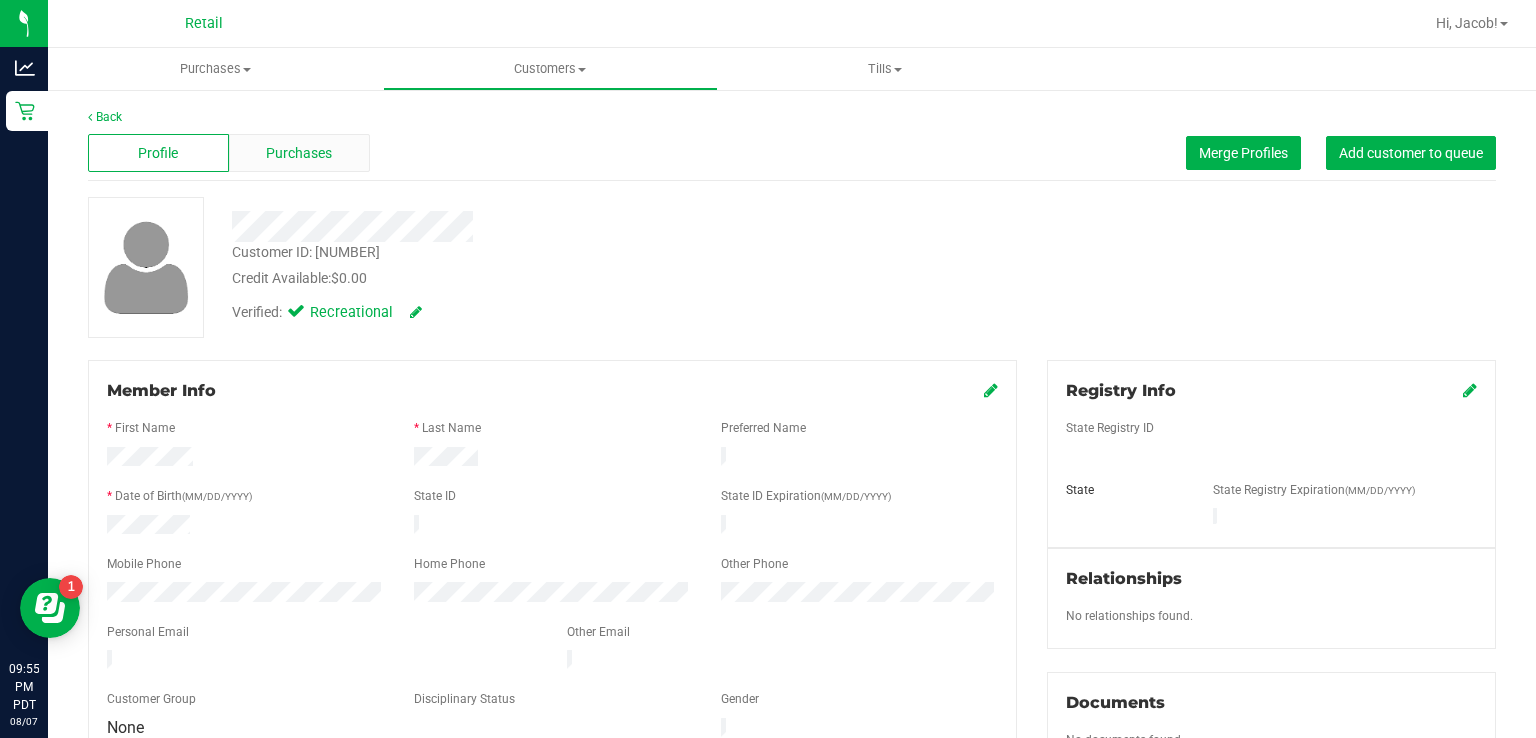 click on "Purchases" at bounding box center [299, 153] 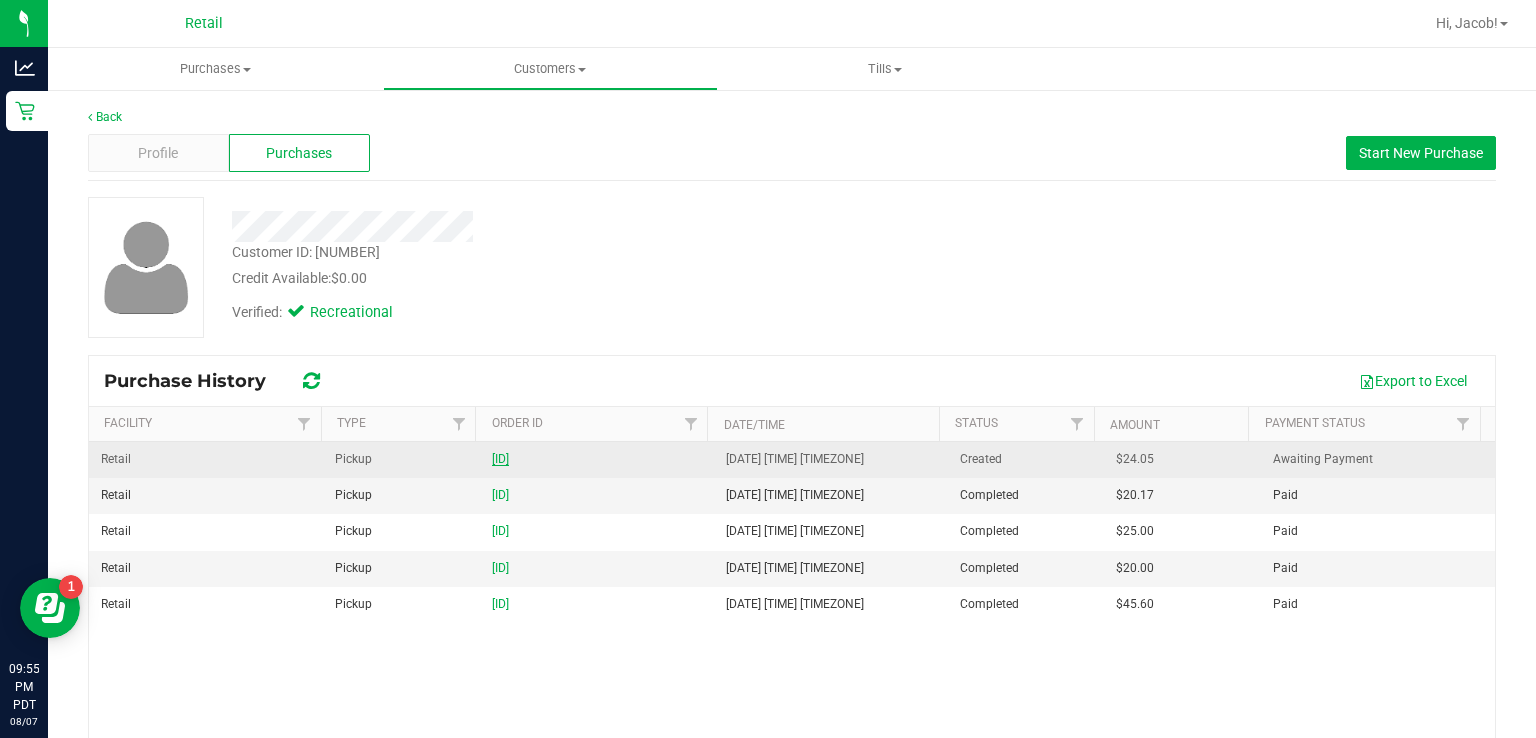 click on "[ID]" at bounding box center [500, 459] 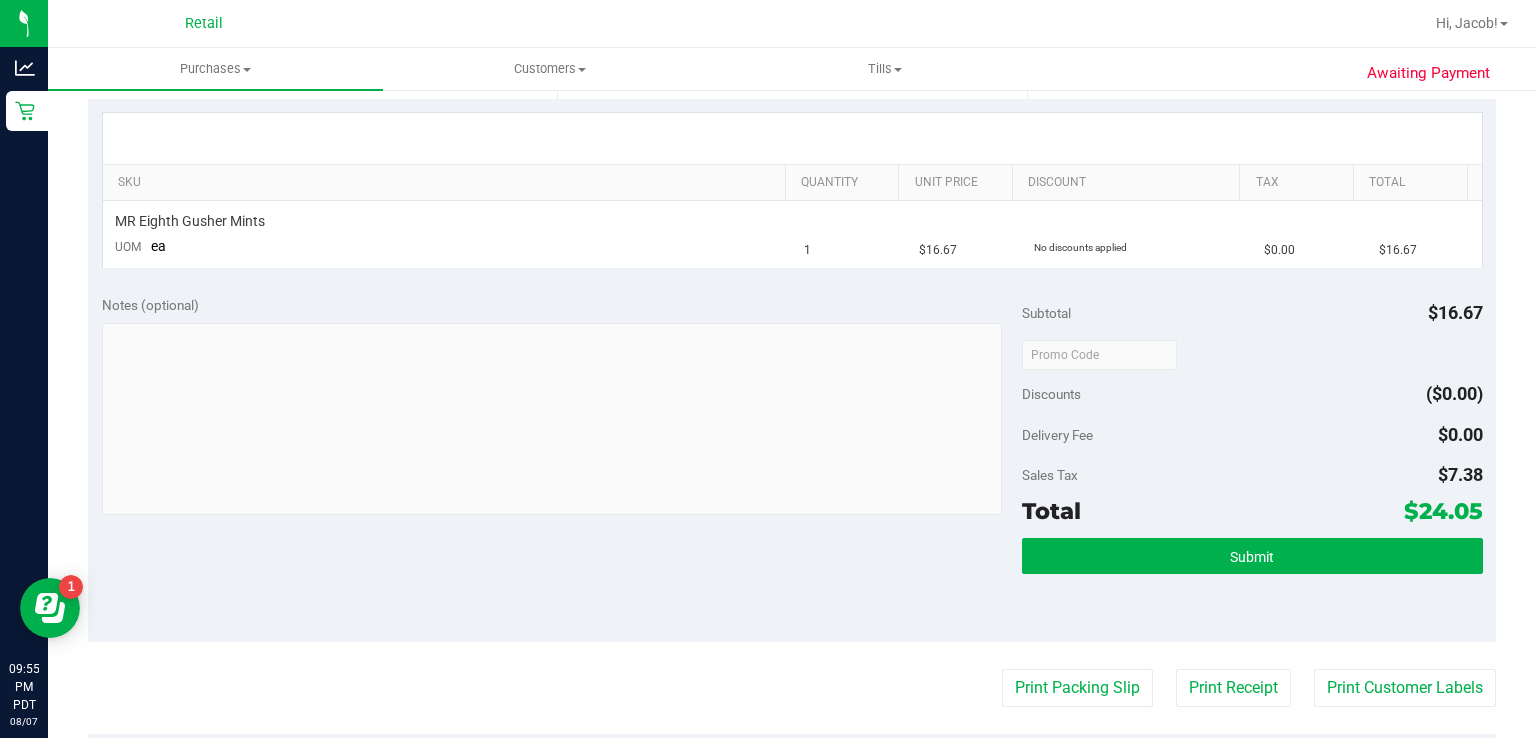 scroll, scrollTop: 450, scrollLeft: 0, axis: vertical 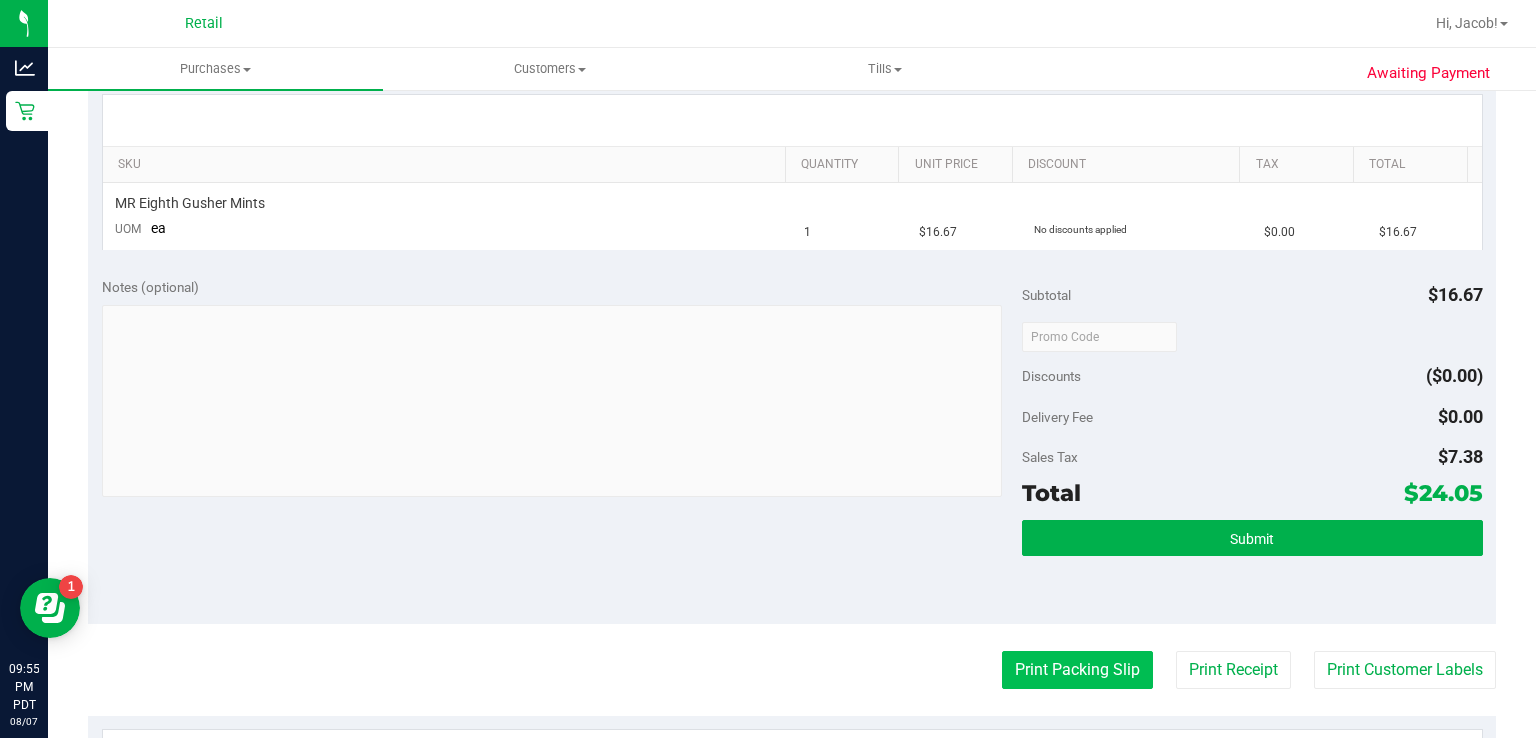 click on "Print Packing Slip" at bounding box center [1077, 670] 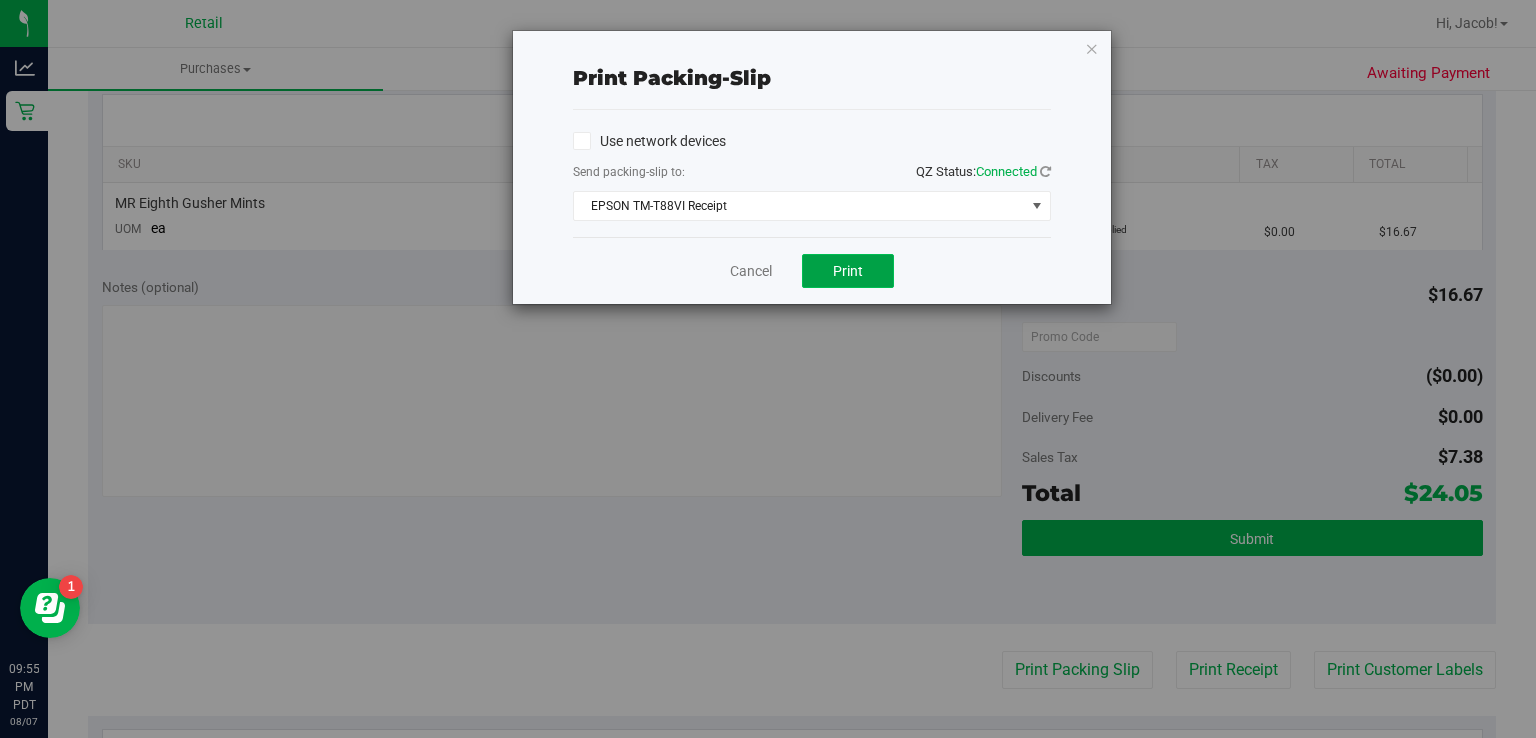 click on "Print" at bounding box center (848, 271) 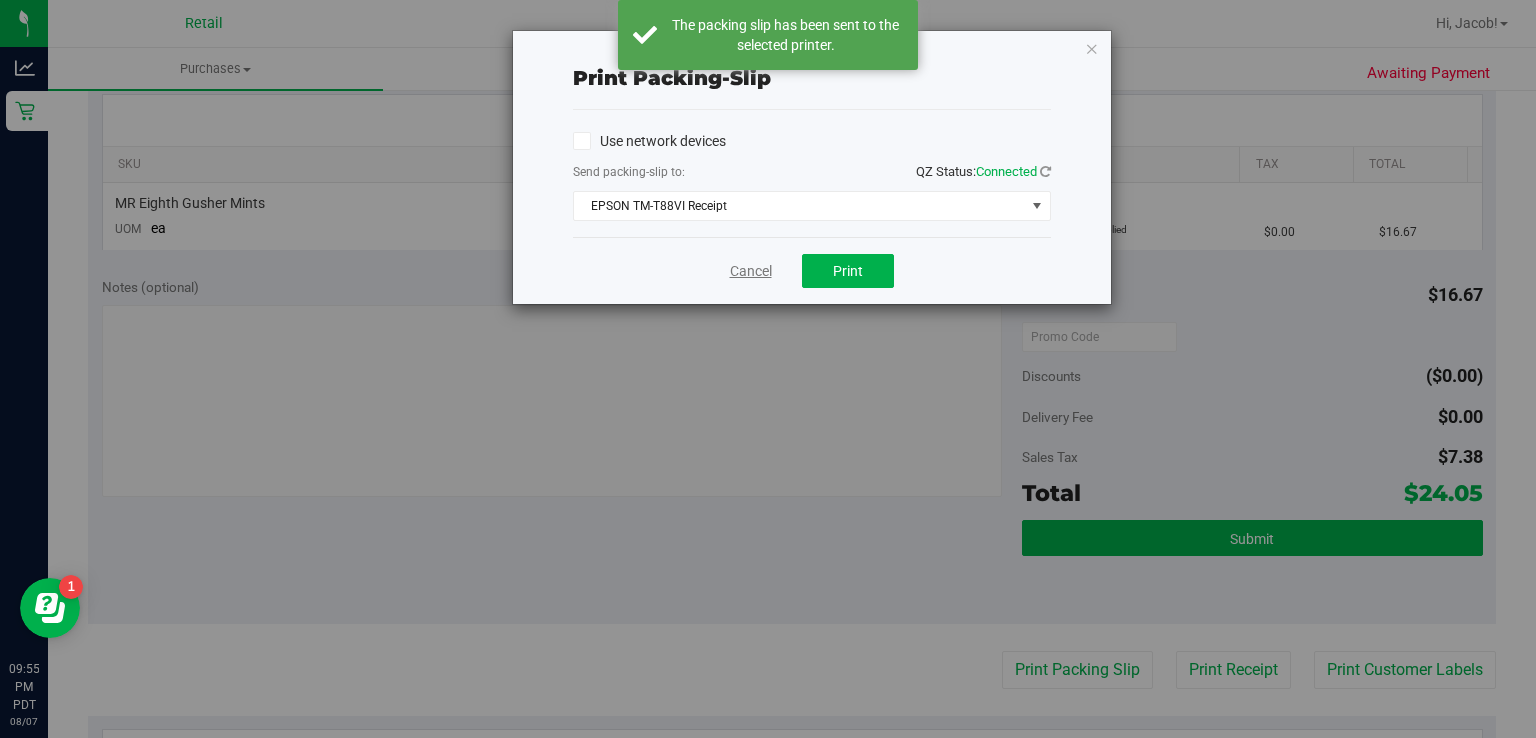 click on "Cancel" at bounding box center [751, 271] 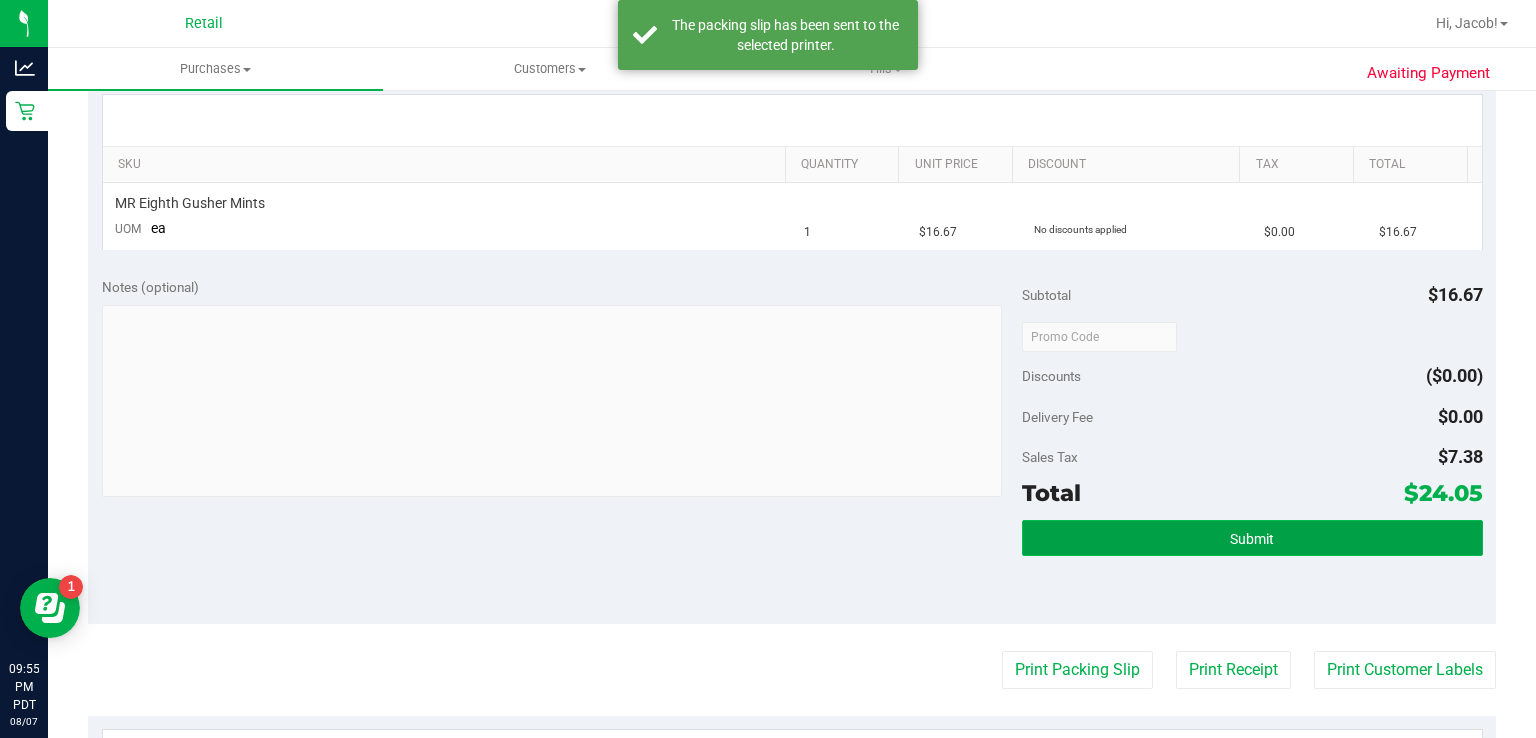 click on "Submit" at bounding box center [1252, 538] 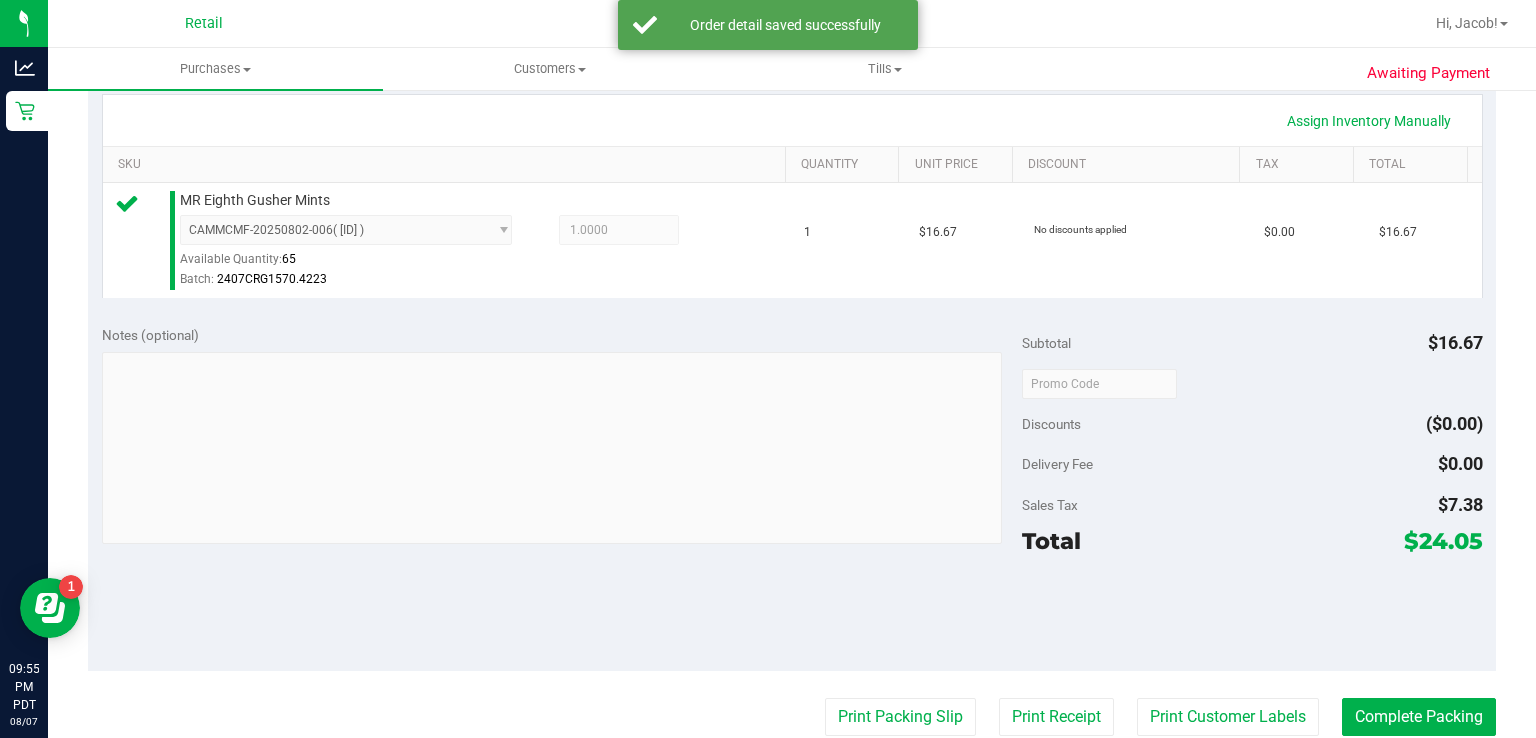 scroll, scrollTop: 531, scrollLeft: 0, axis: vertical 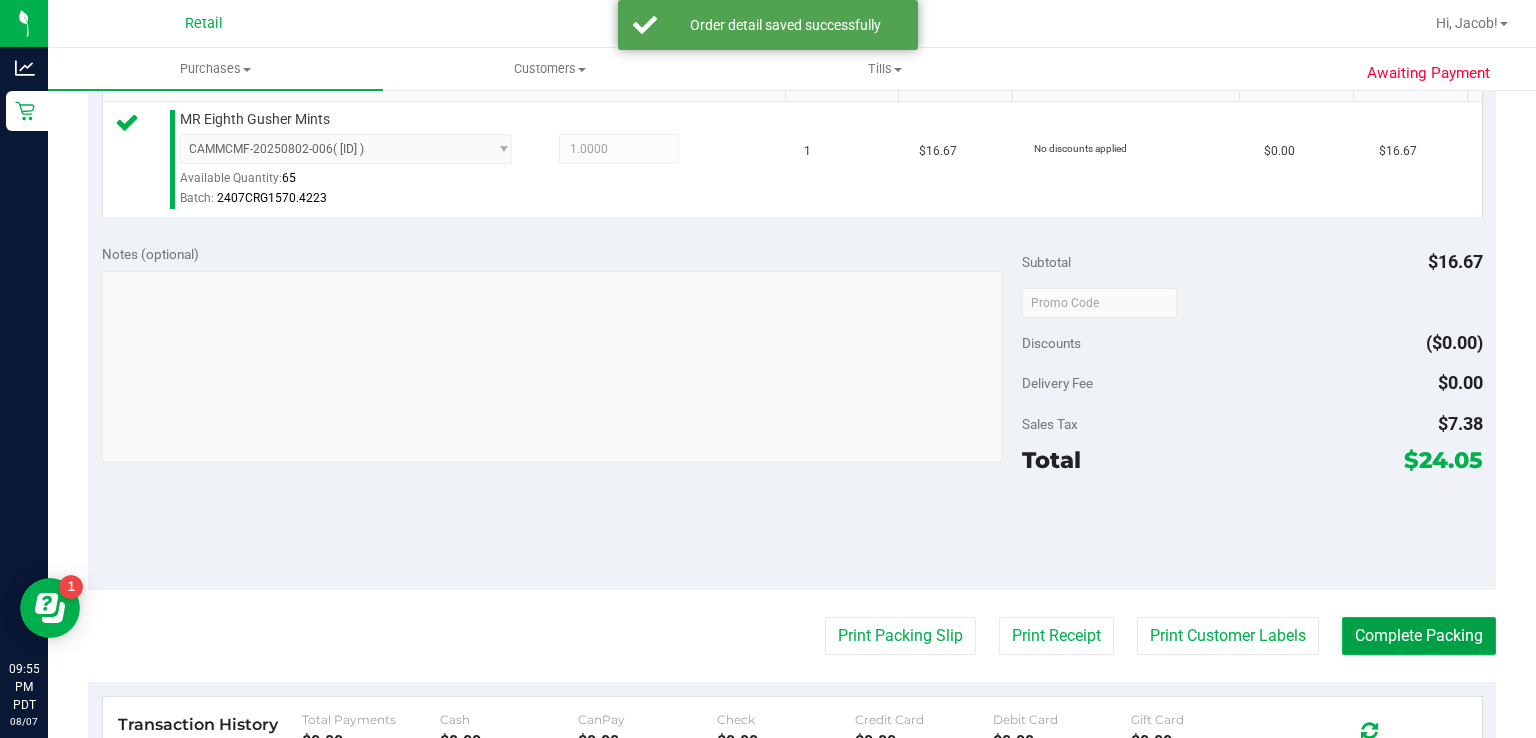 click on "Complete Packing" at bounding box center (1419, 636) 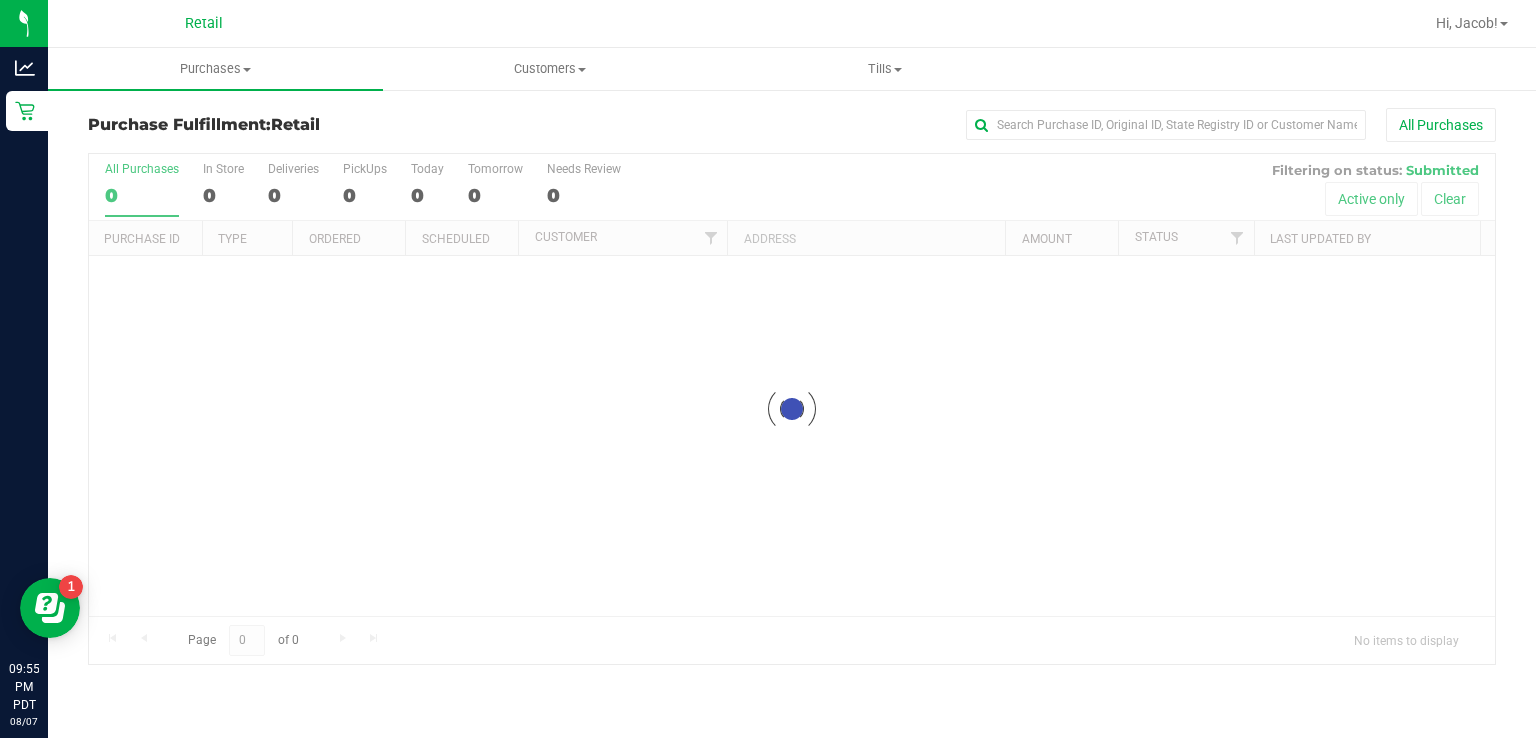 scroll, scrollTop: 0, scrollLeft: 0, axis: both 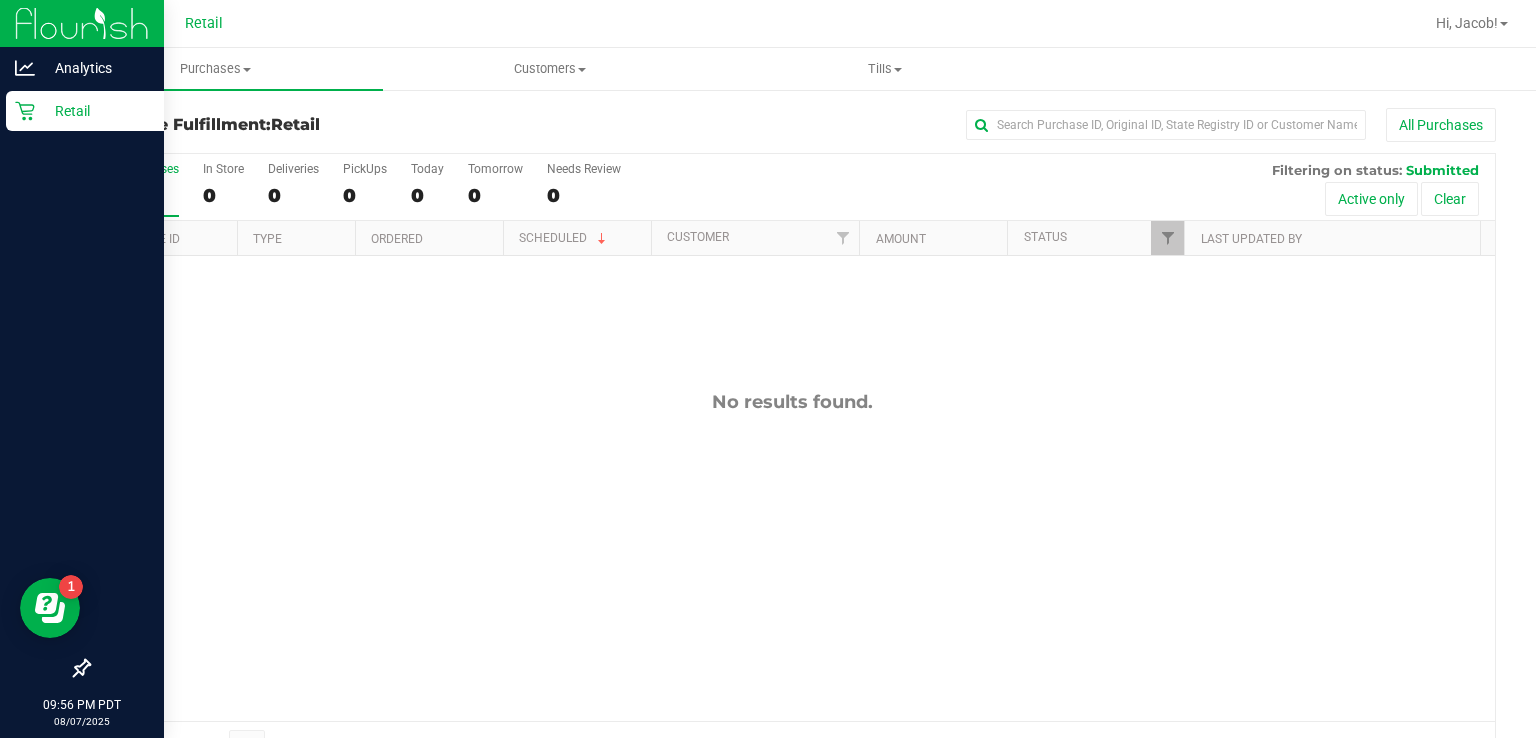 click 